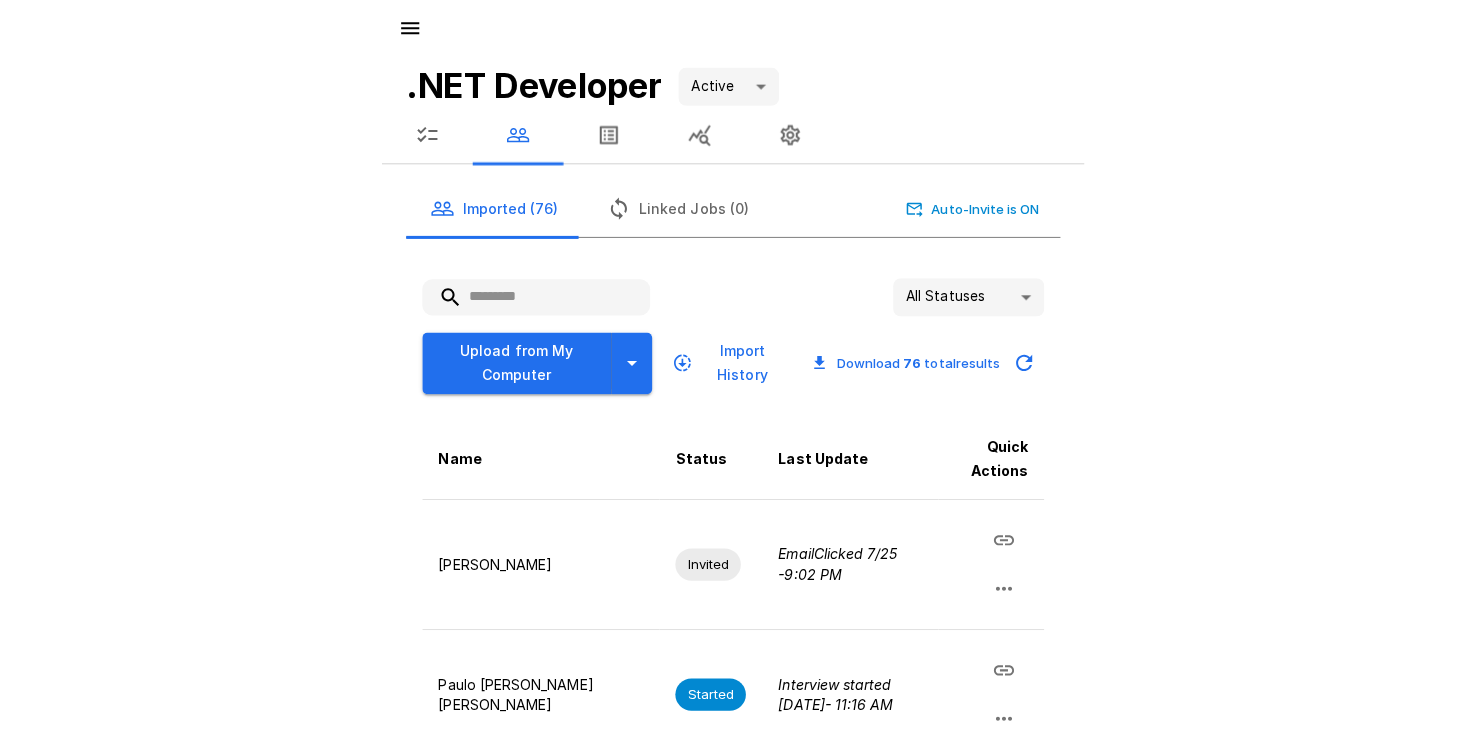 scroll, scrollTop: 0, scrollLeft: 0, axis: both 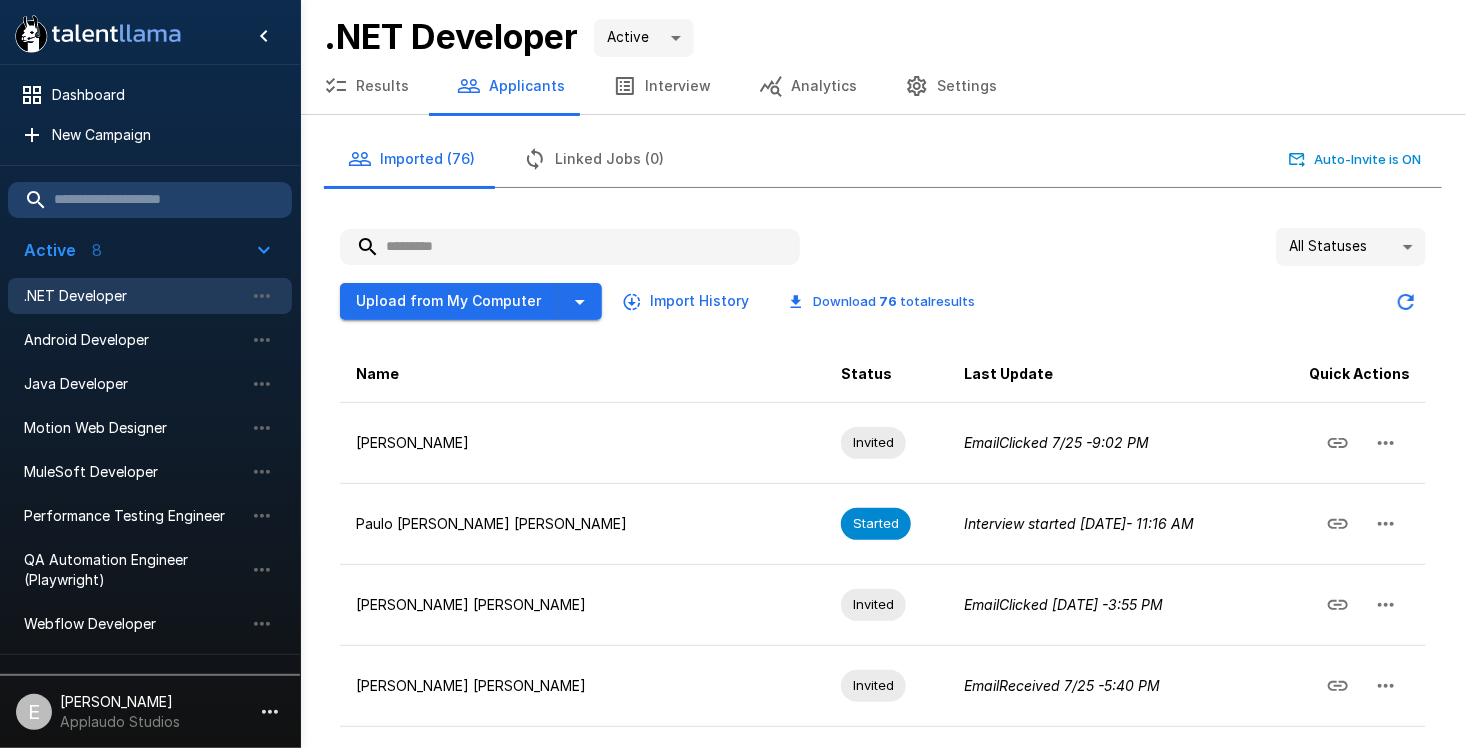 click on "Name" at bounding box center [582, 374] 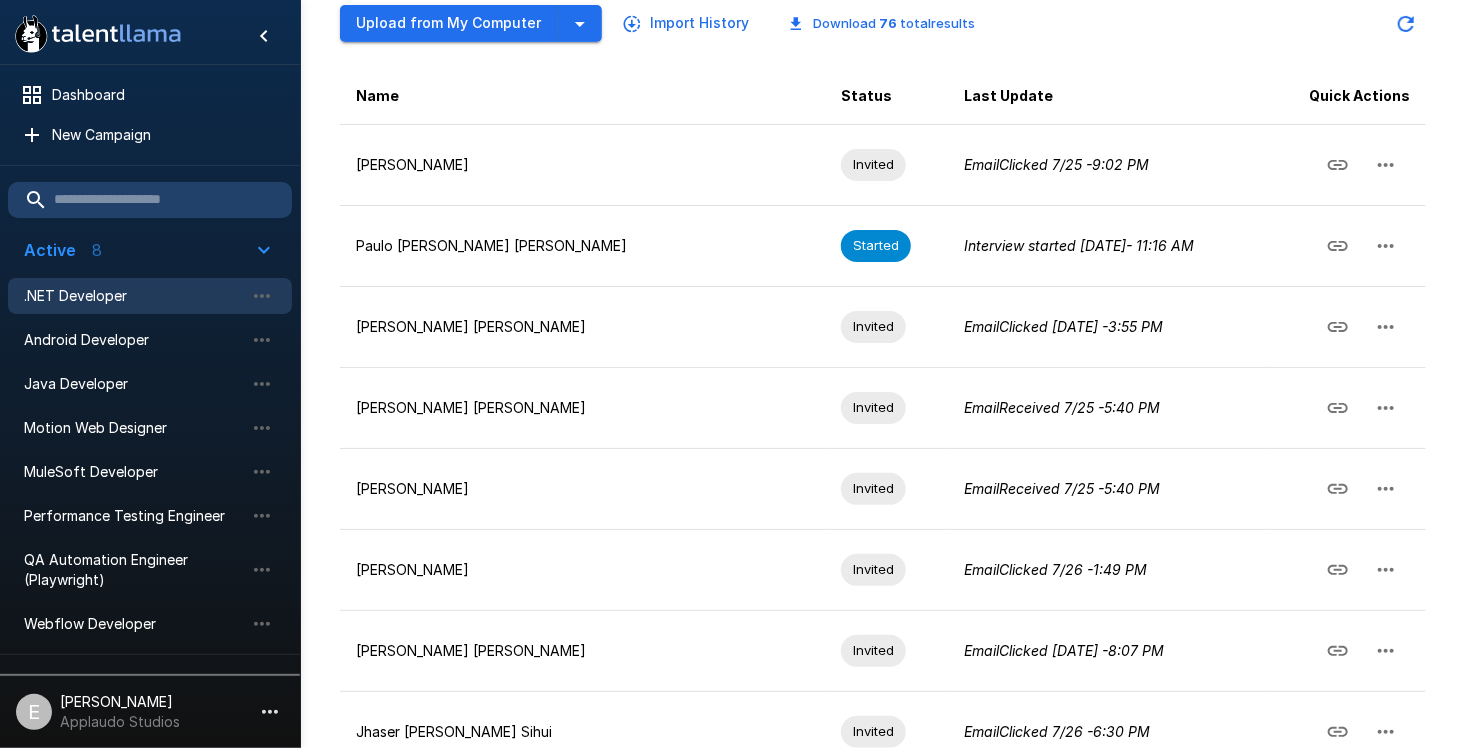 scroll, scrollTop: 0, scrollLeft: 0, axis: both 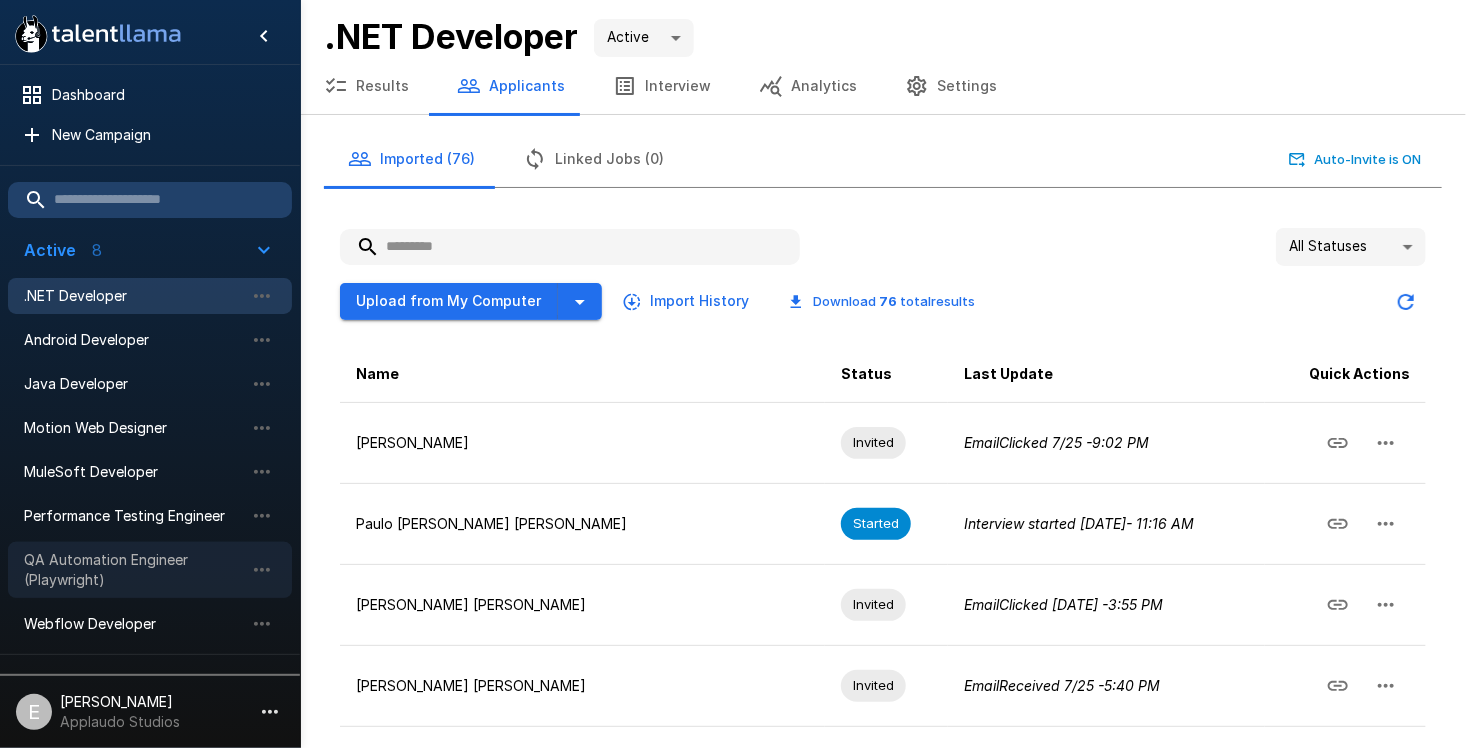 click on "QA Automation Engineer (Playwright)" at bounding box center [134, 570] 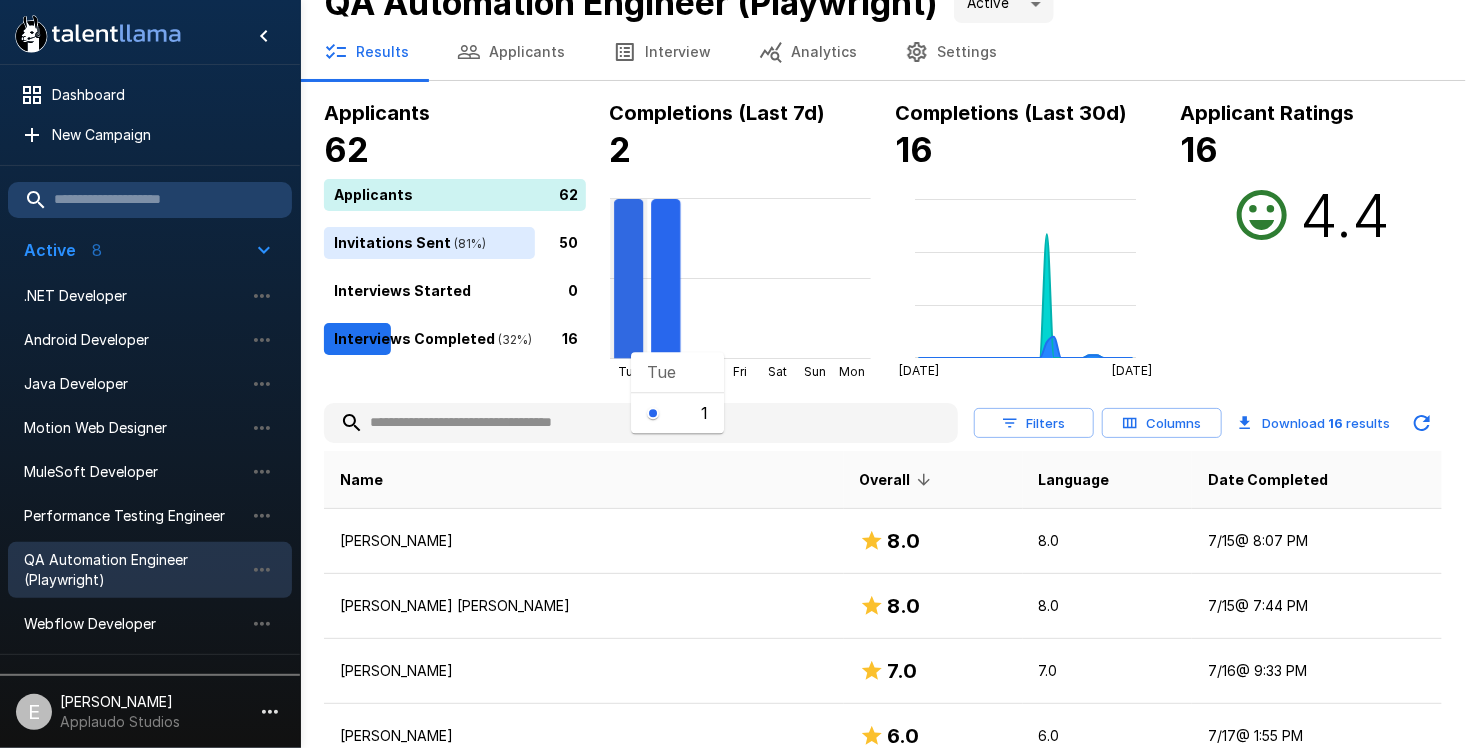scroll, scrollTop: 0, scrollLeft: 0, axis: both 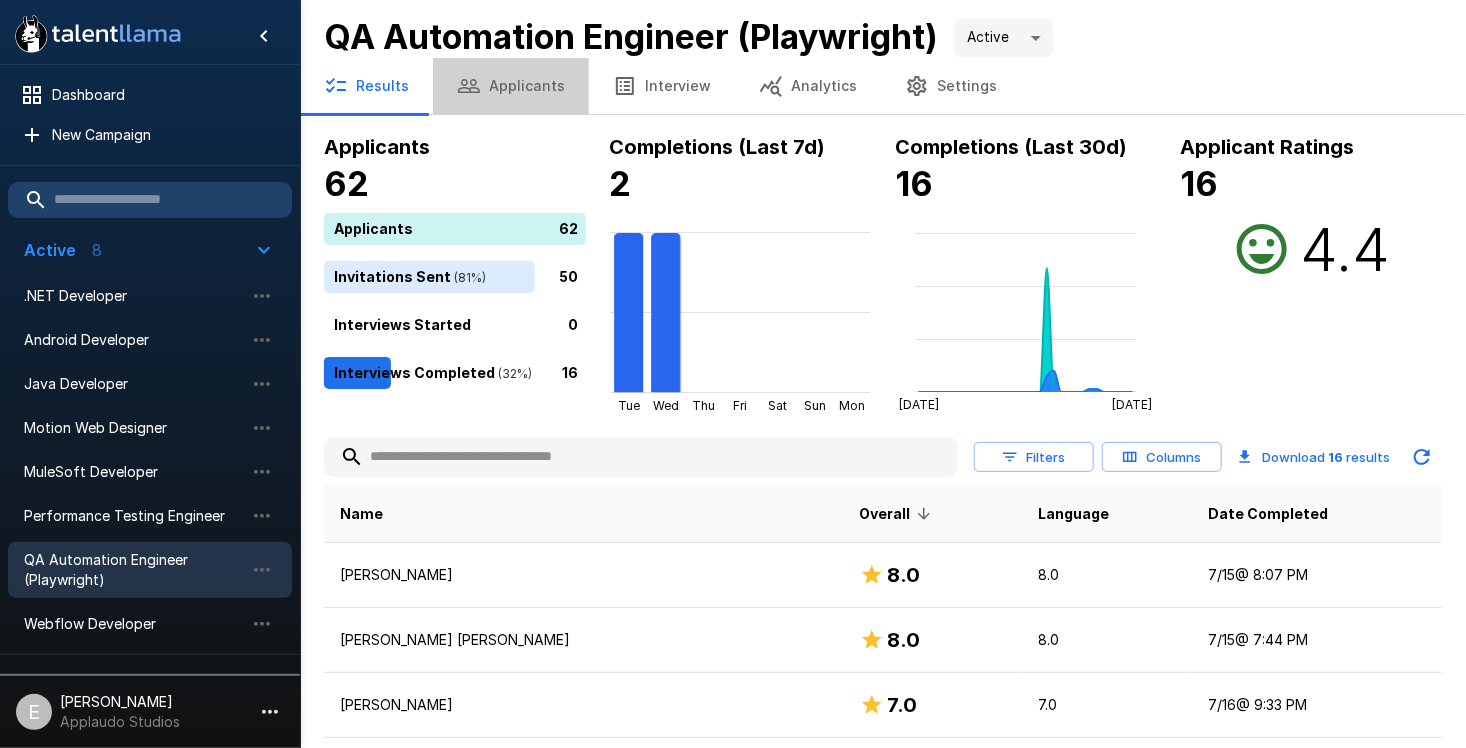 click on "Applicants" at bounding box center (511, 86) 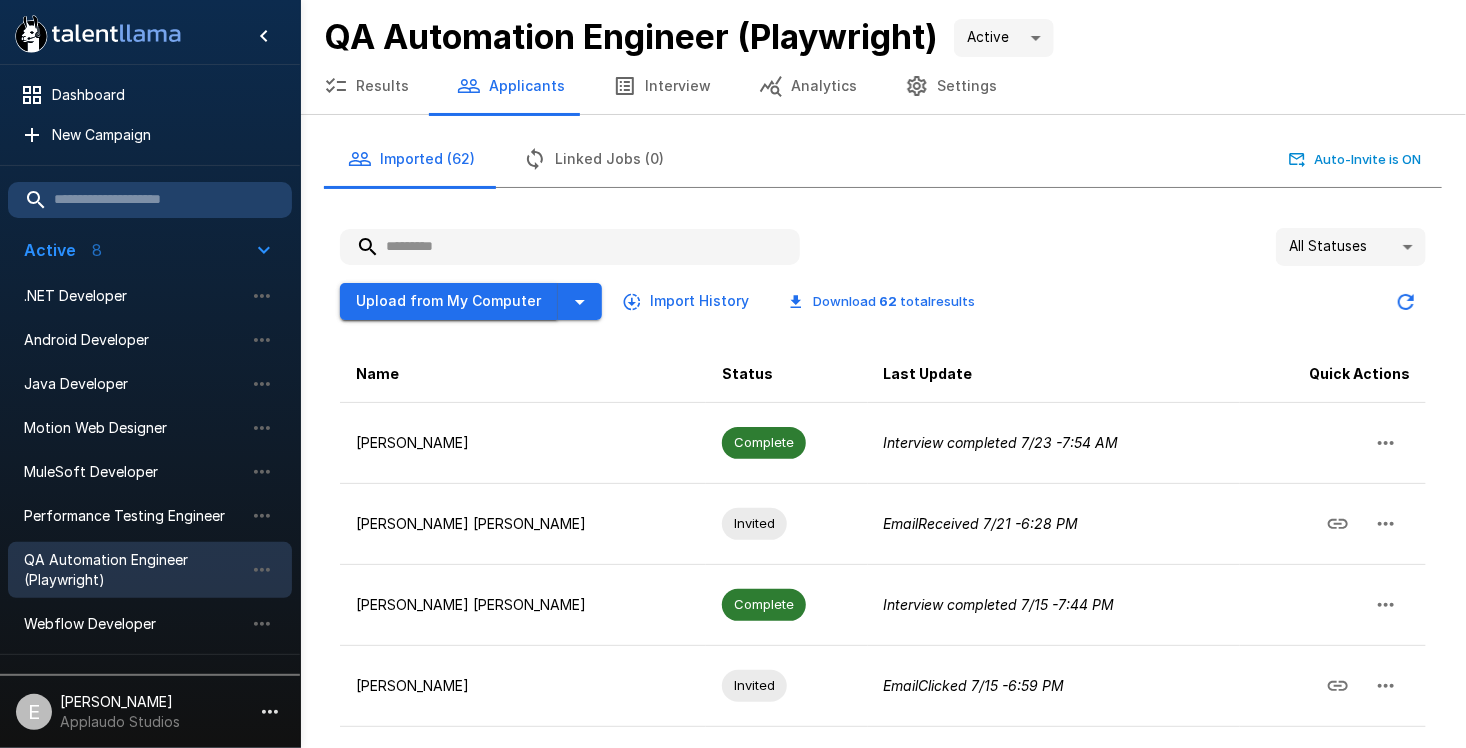 click on "Upload from My Computer" at bounding box center [449, 301] 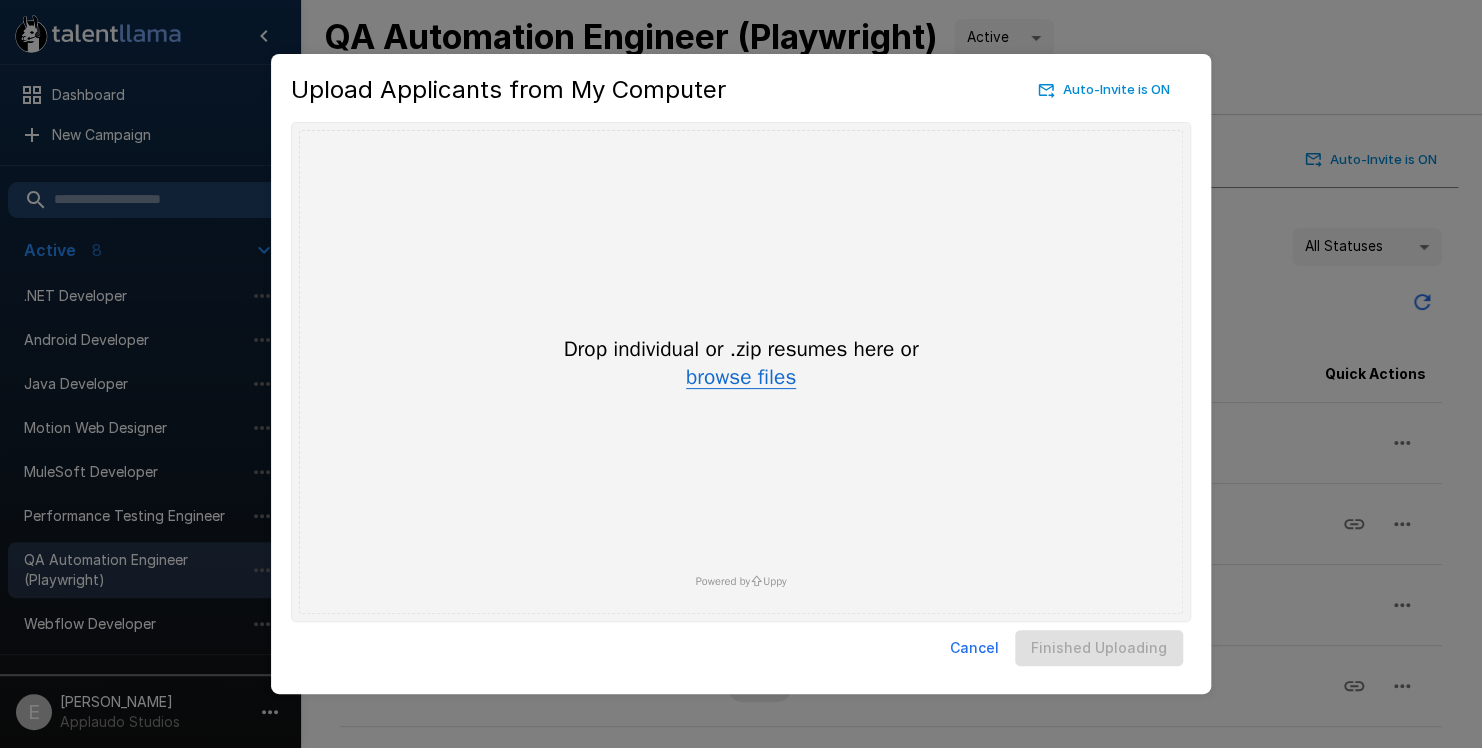 click on "browse files" at bounding box center [741, 378] 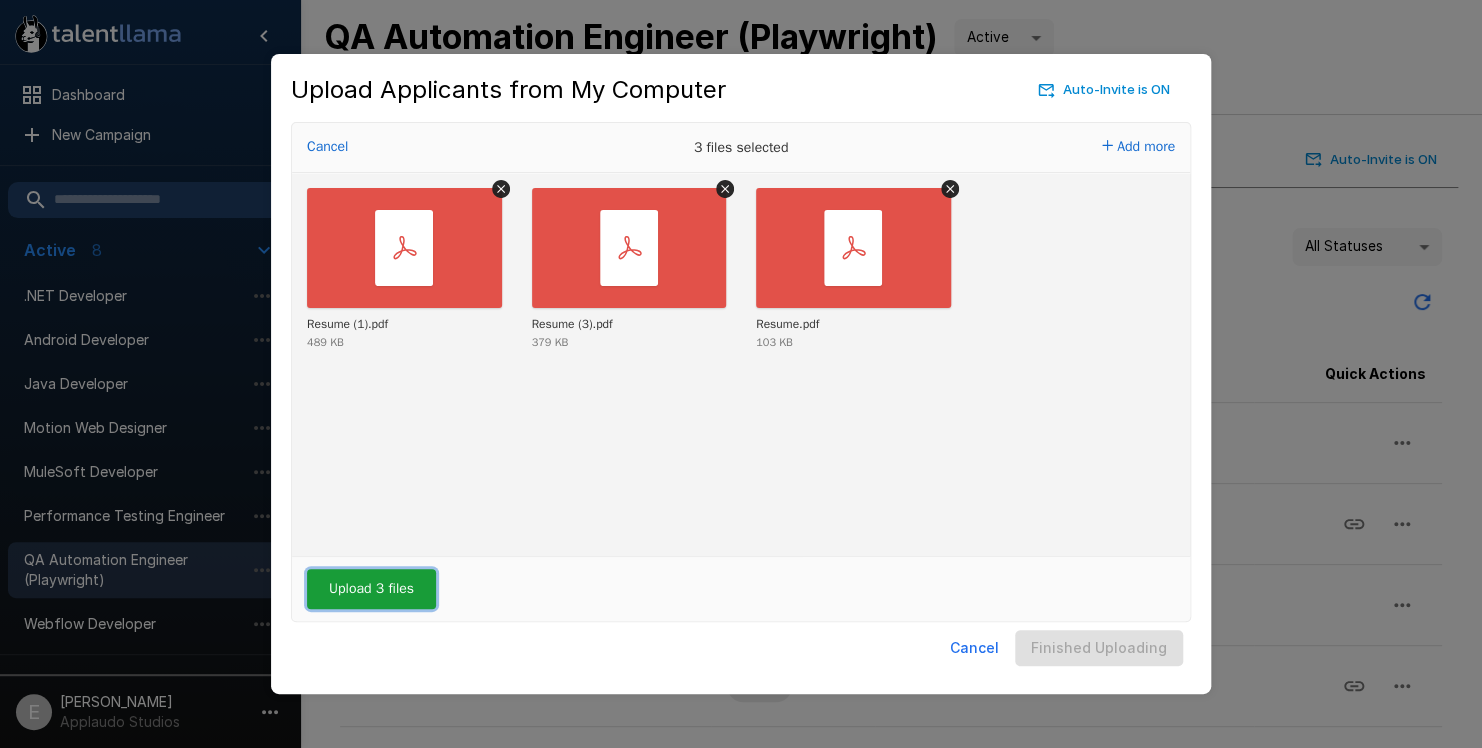 click on "Upload 3 files" at bounding box center [371, 589] 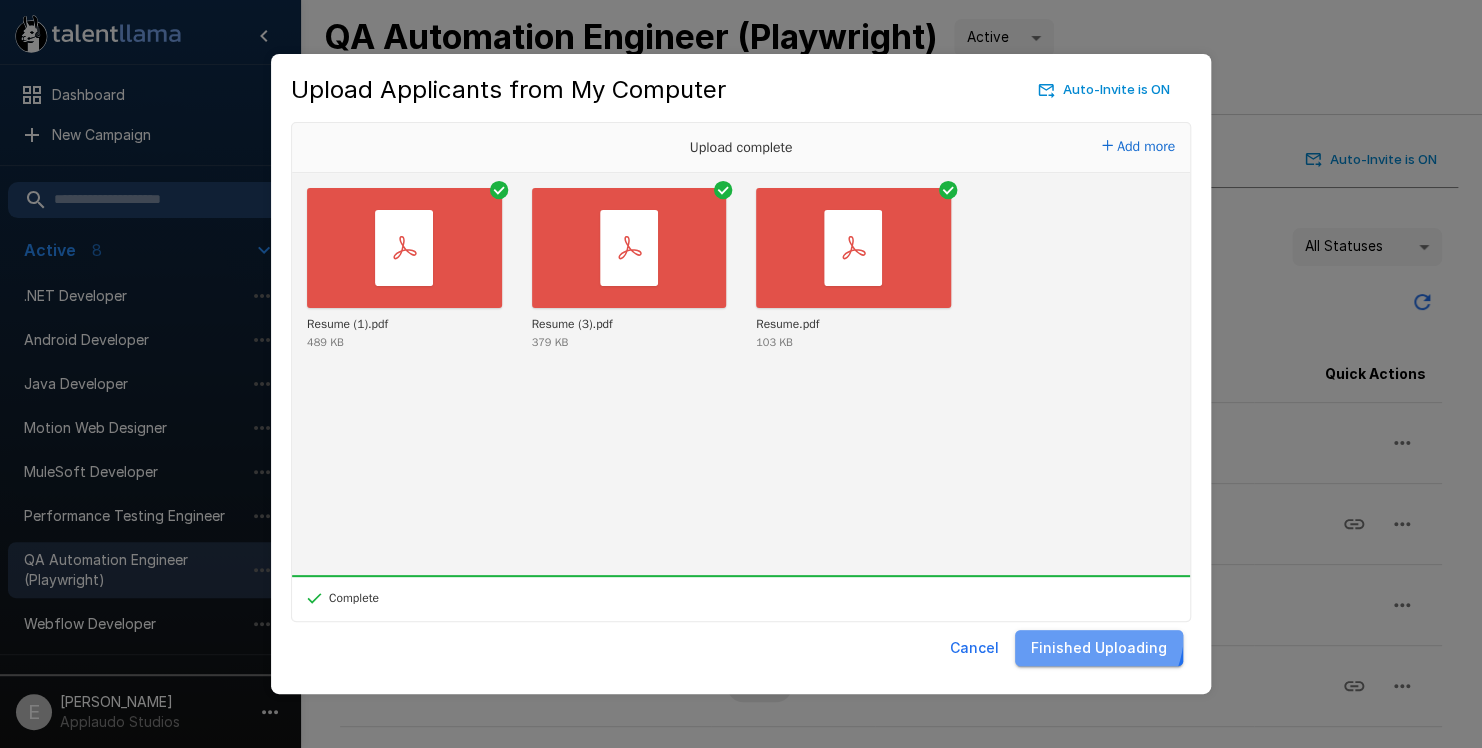 click on "Finished Uploading" at bounding box center (1099, 648) 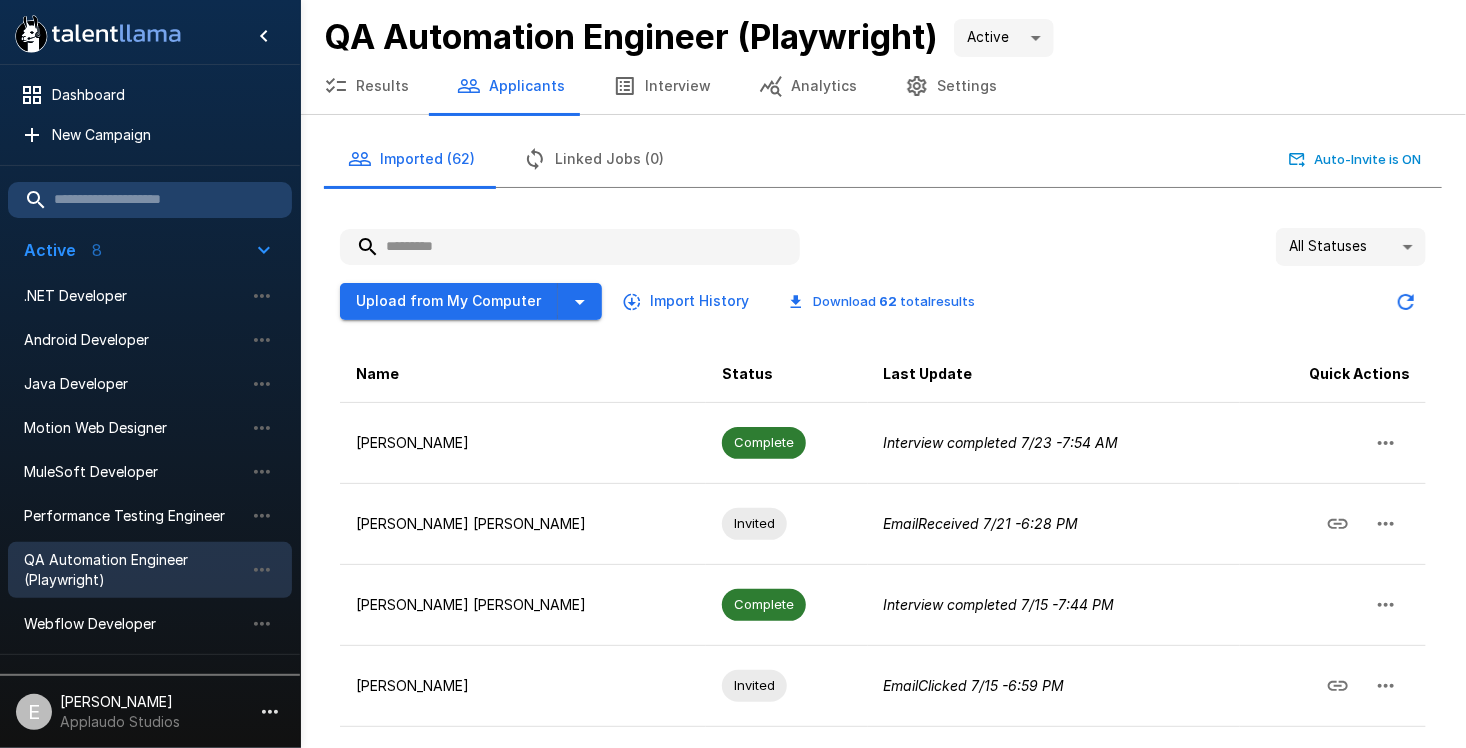 click on "Imported (62)" at bounding box center [411, 159] 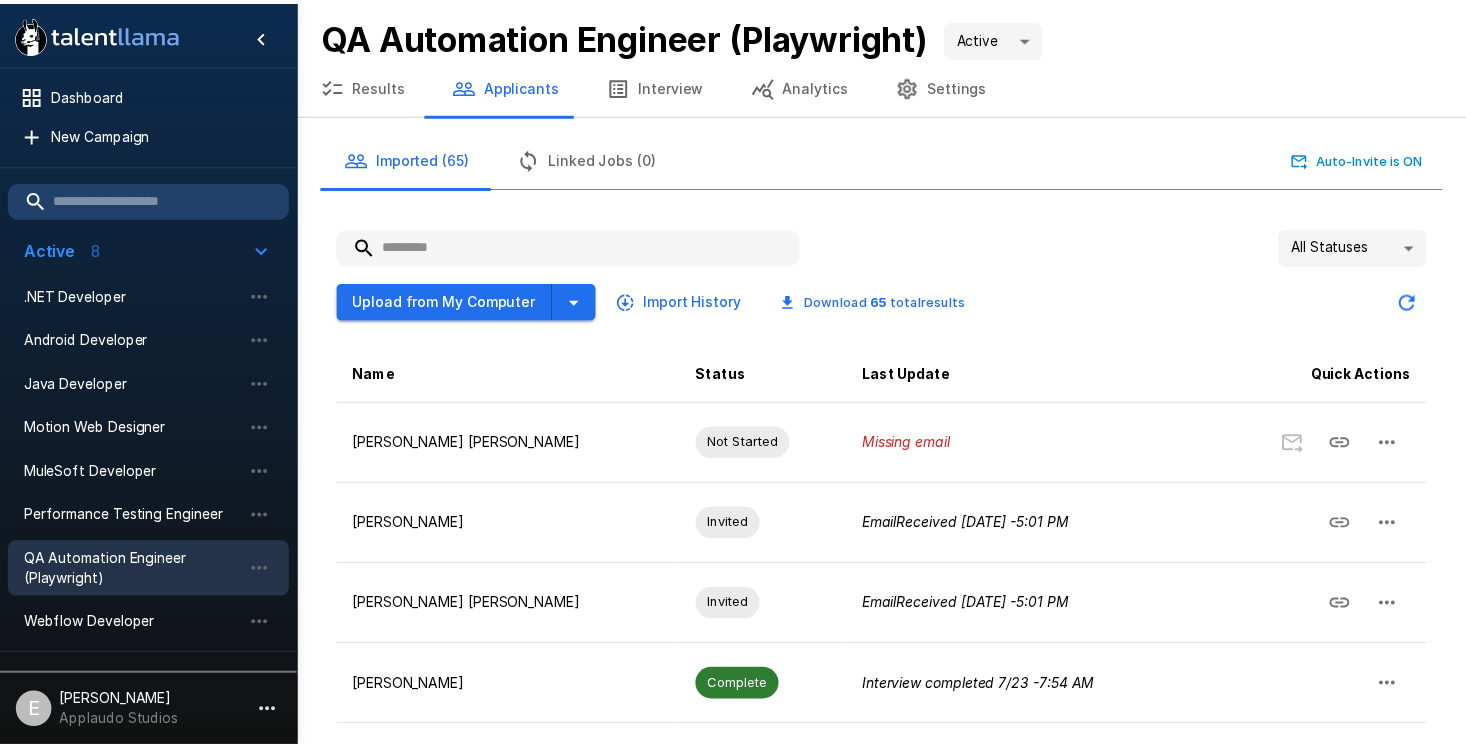scroll, scrollTop: 0, scrollLeft: 0, axis: both 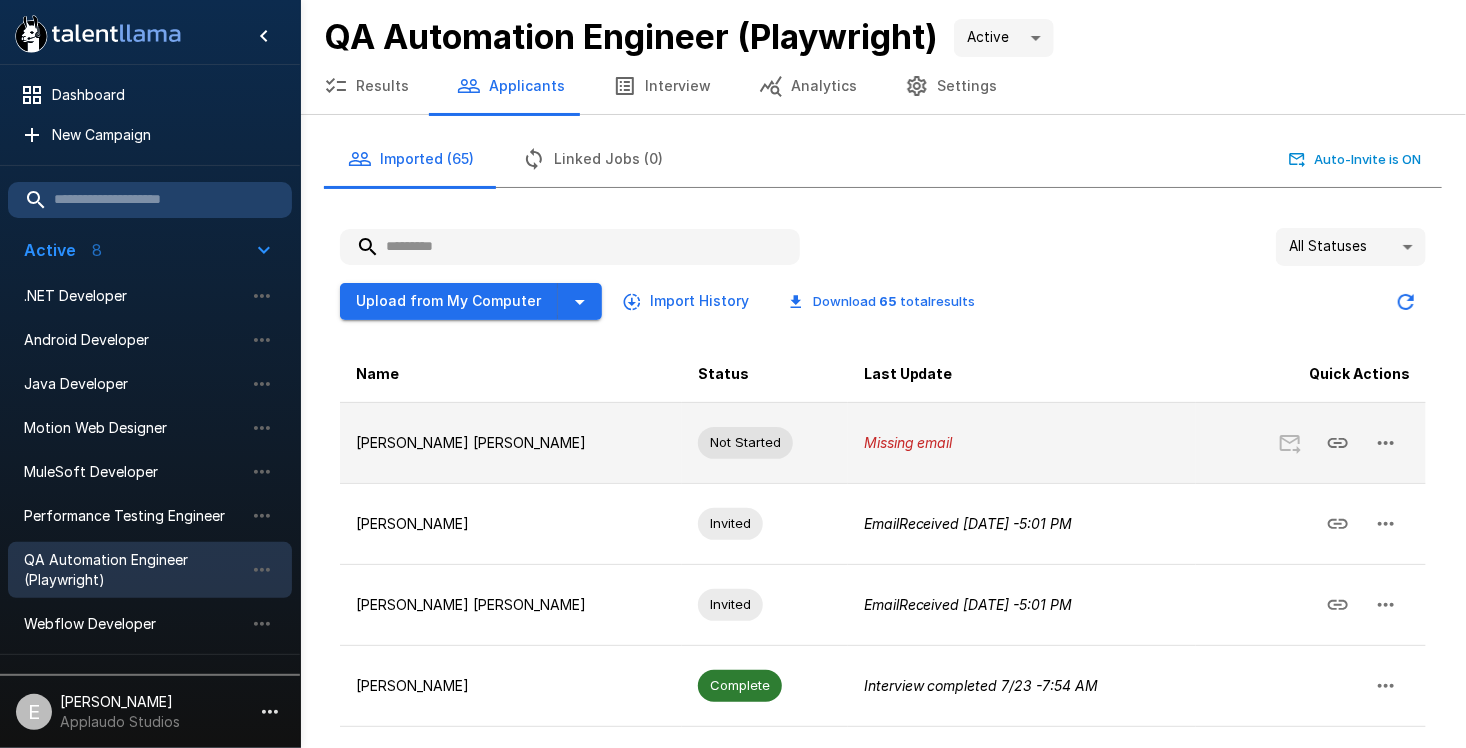 click 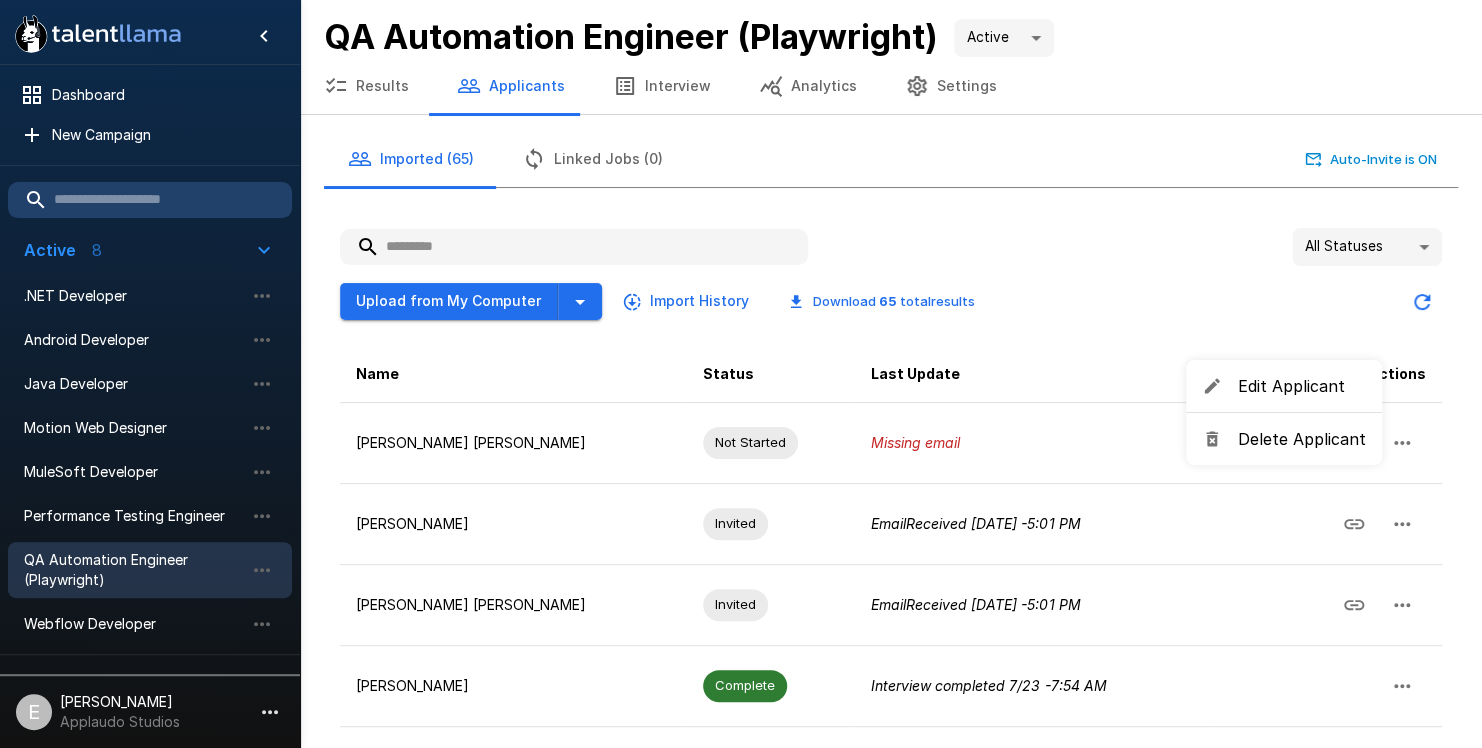 click on "Edit Applicant" at bounding box center [1302, 386] 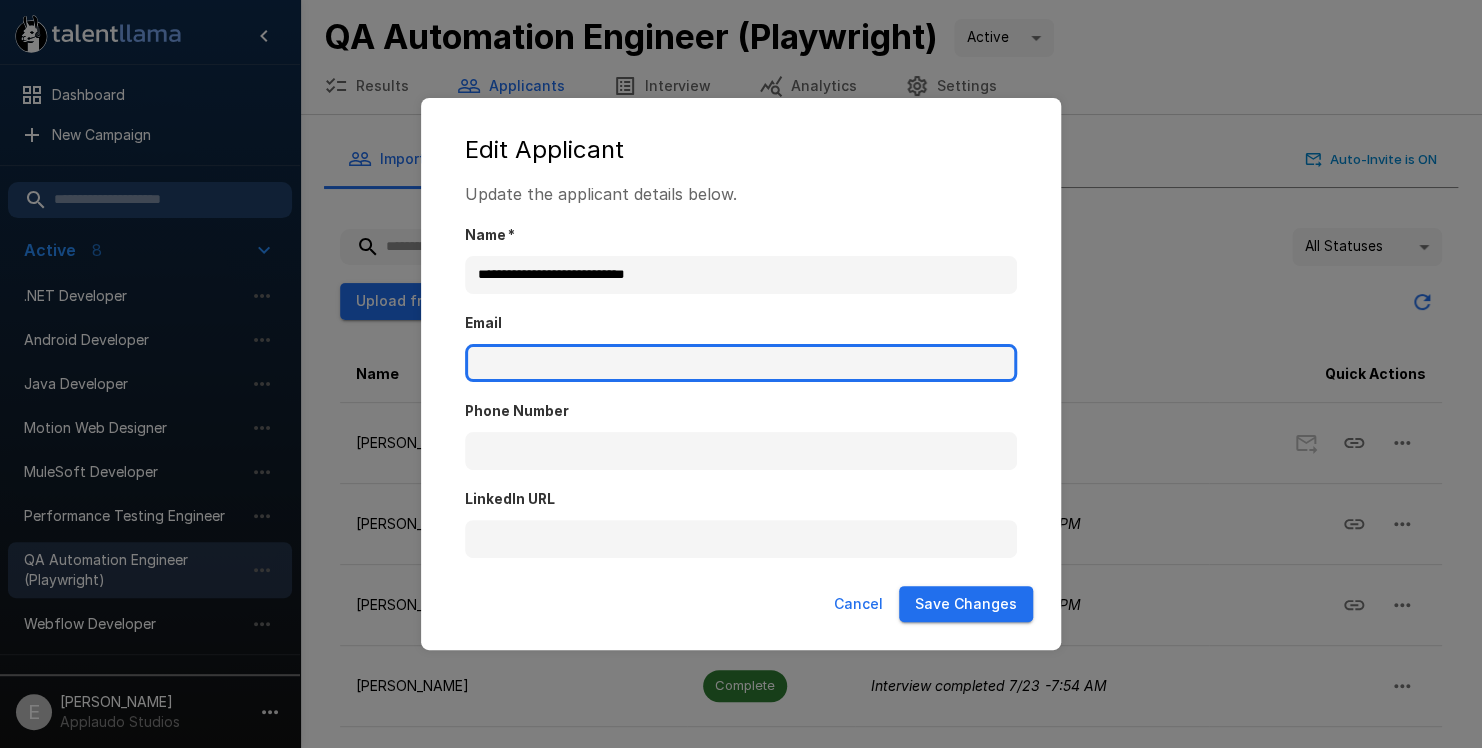 click on "Email" at bounding box center (741, 363) 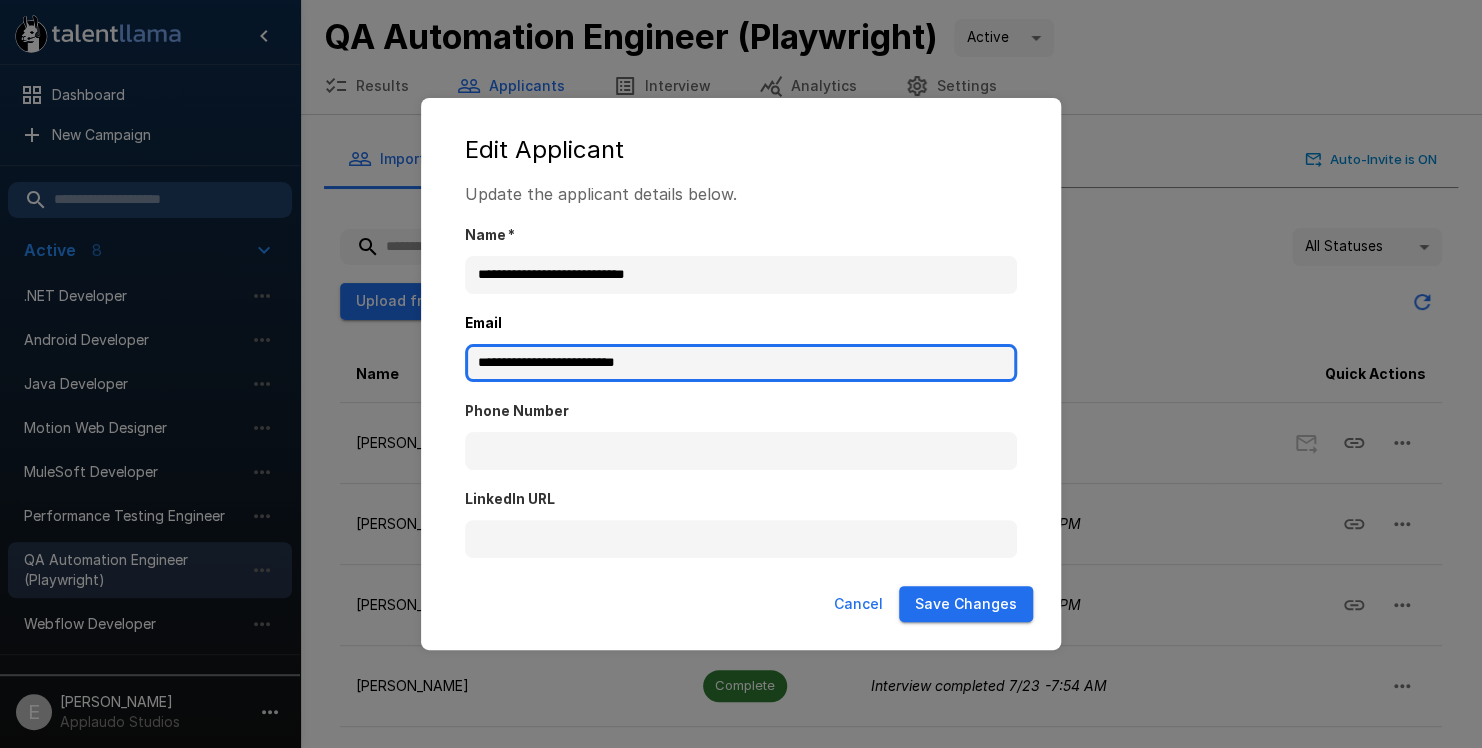 type on "**********" 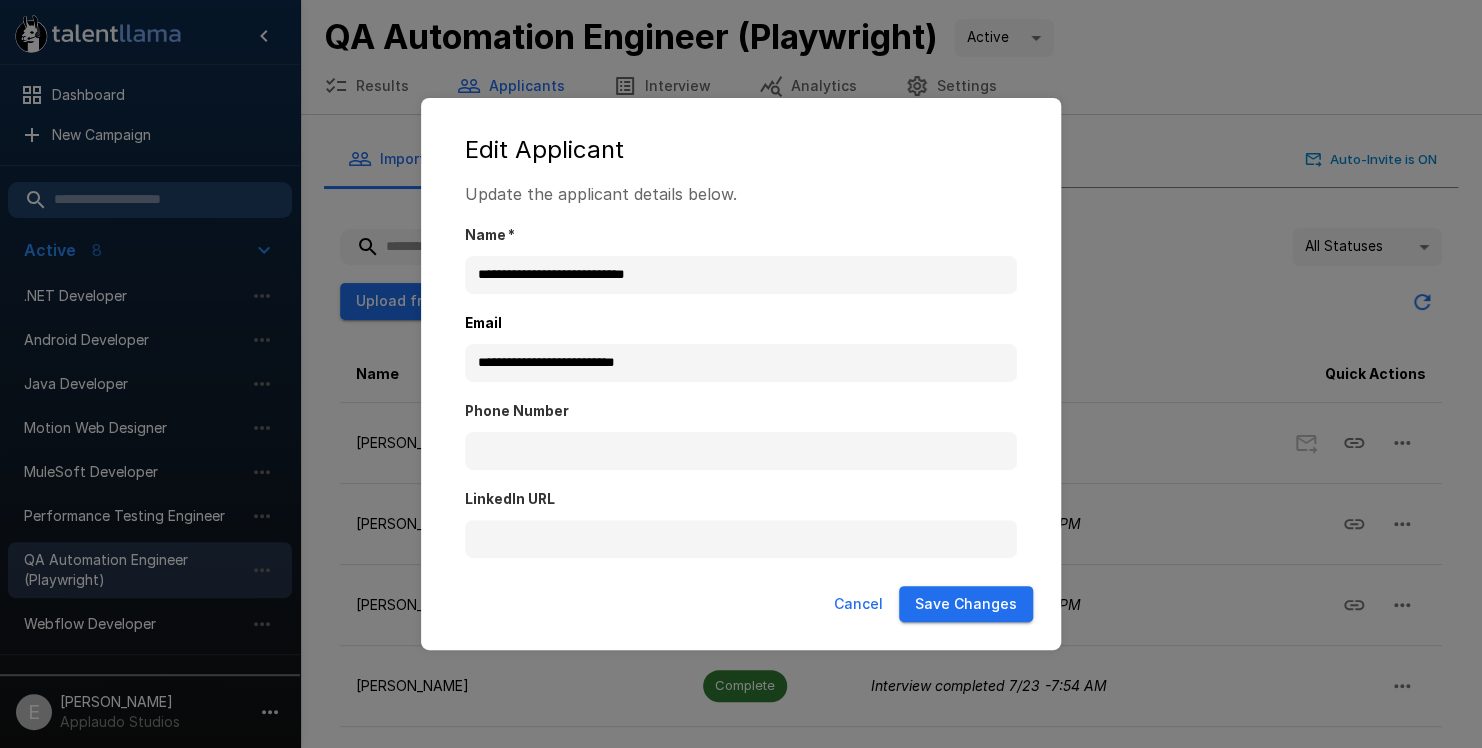 click on "Save Changes" at bounding box center [966, 604] 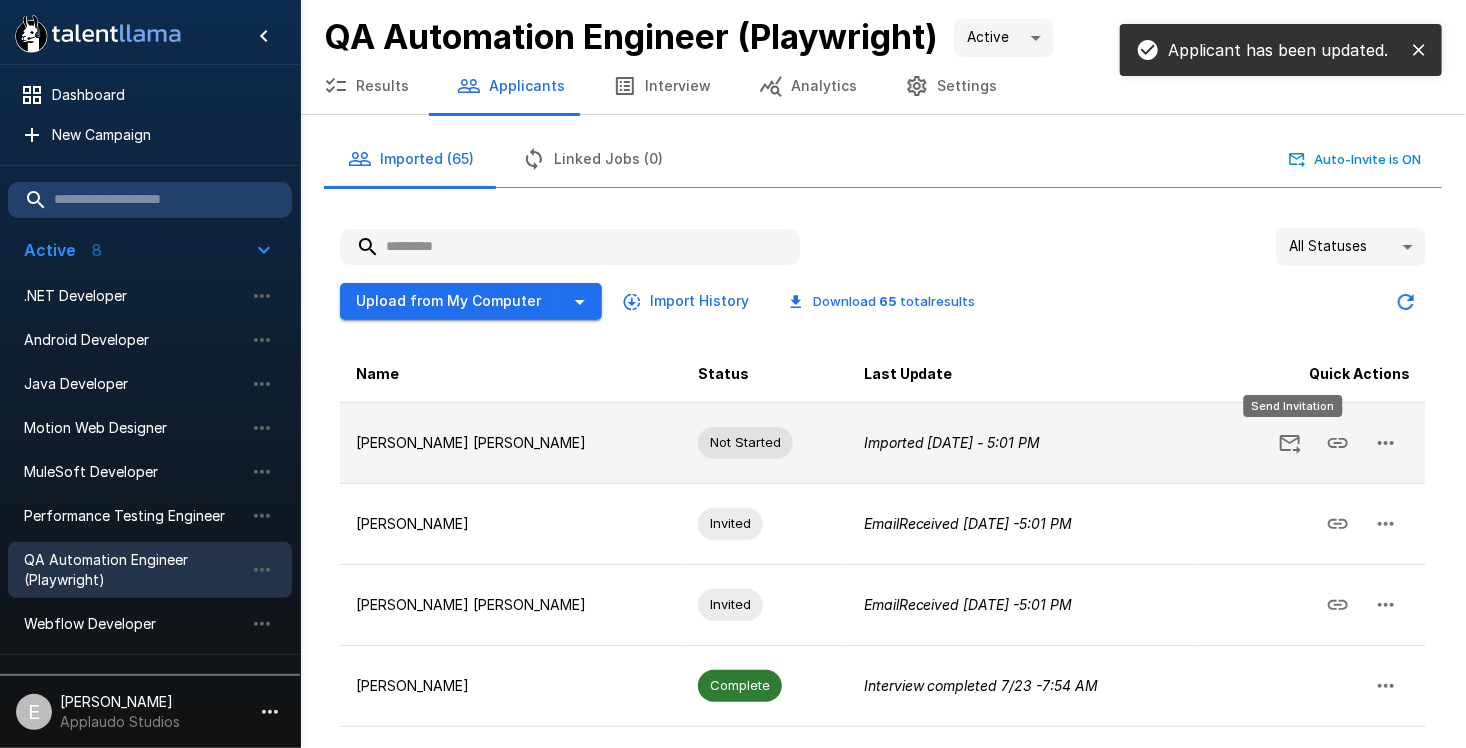 click 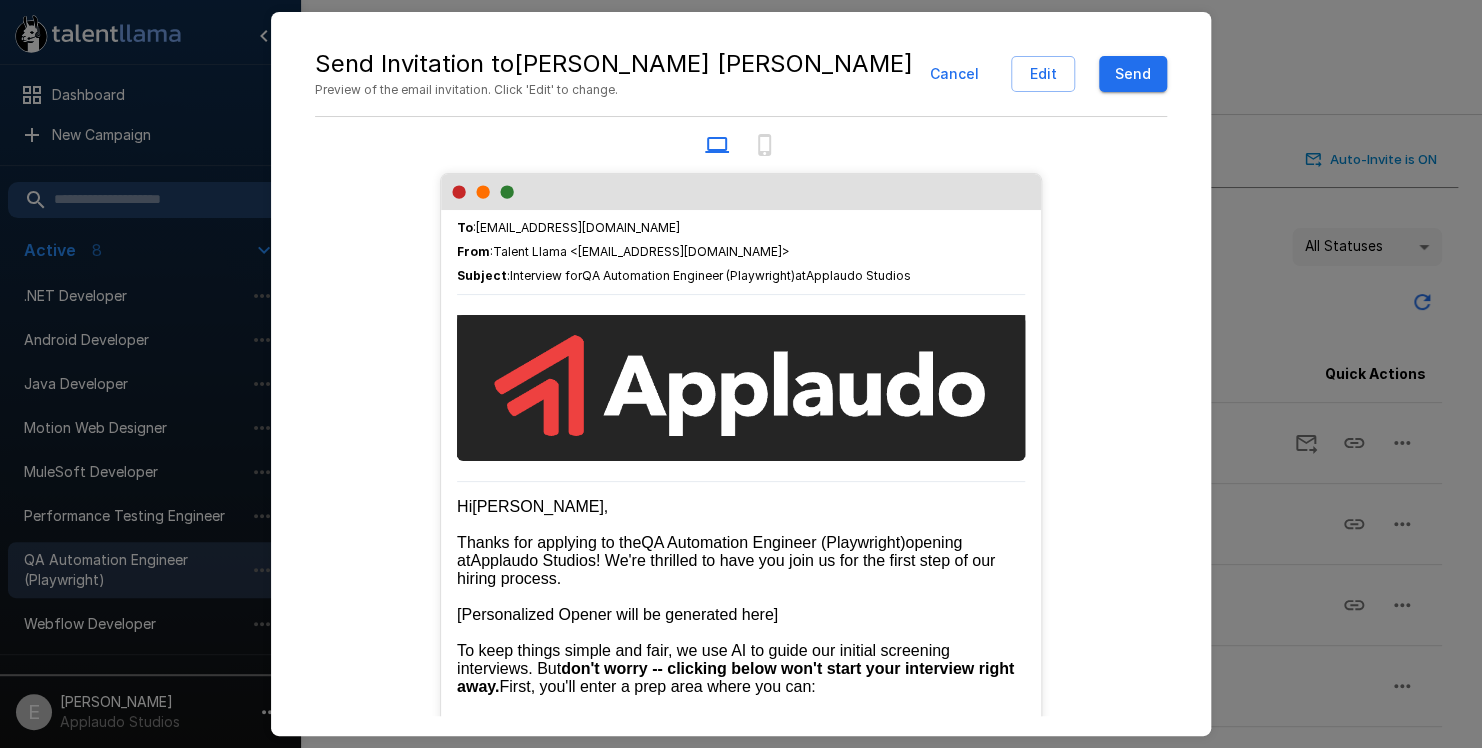 click on "Send" at bounding box center (1133, 74) 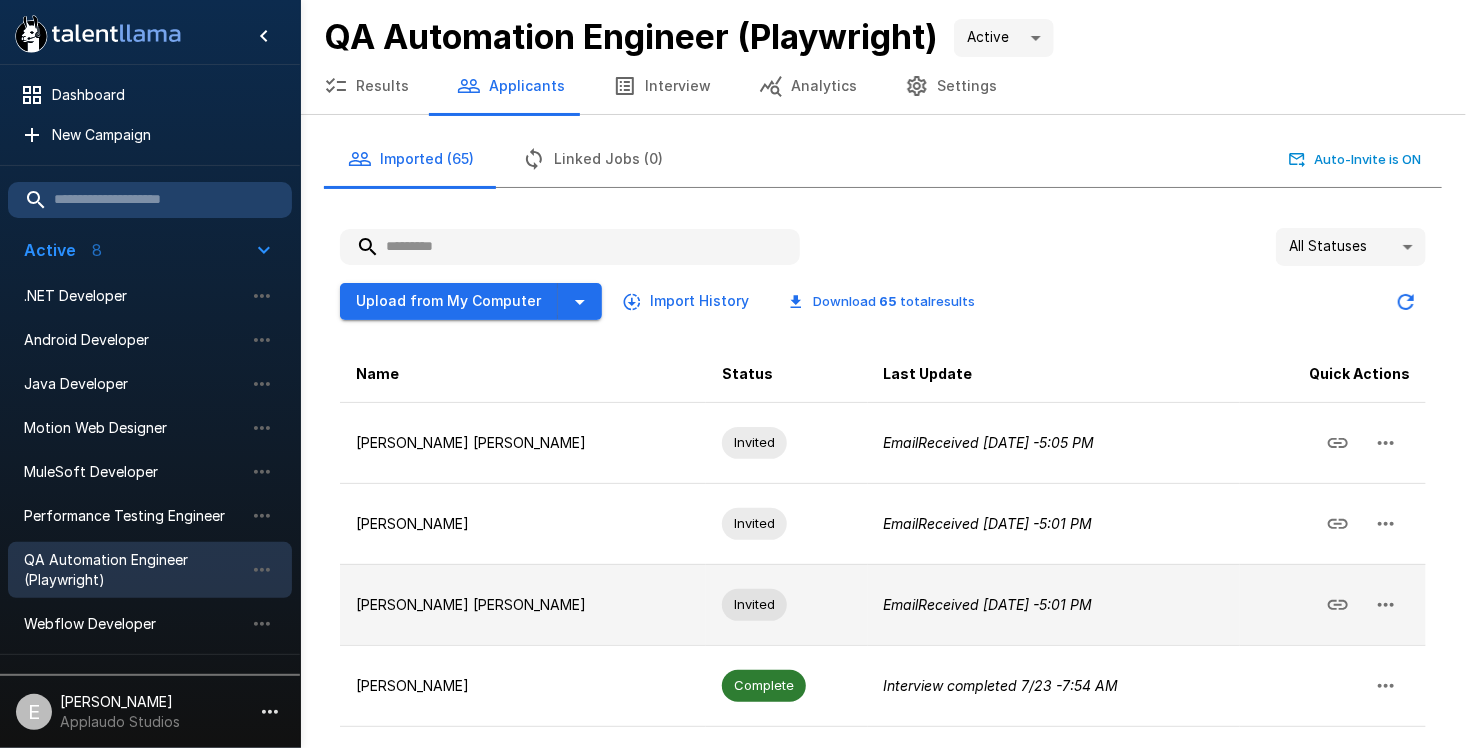 click on "[PERSON_NAME] [PERSON_NAME]" at bounding box center (523, 605) 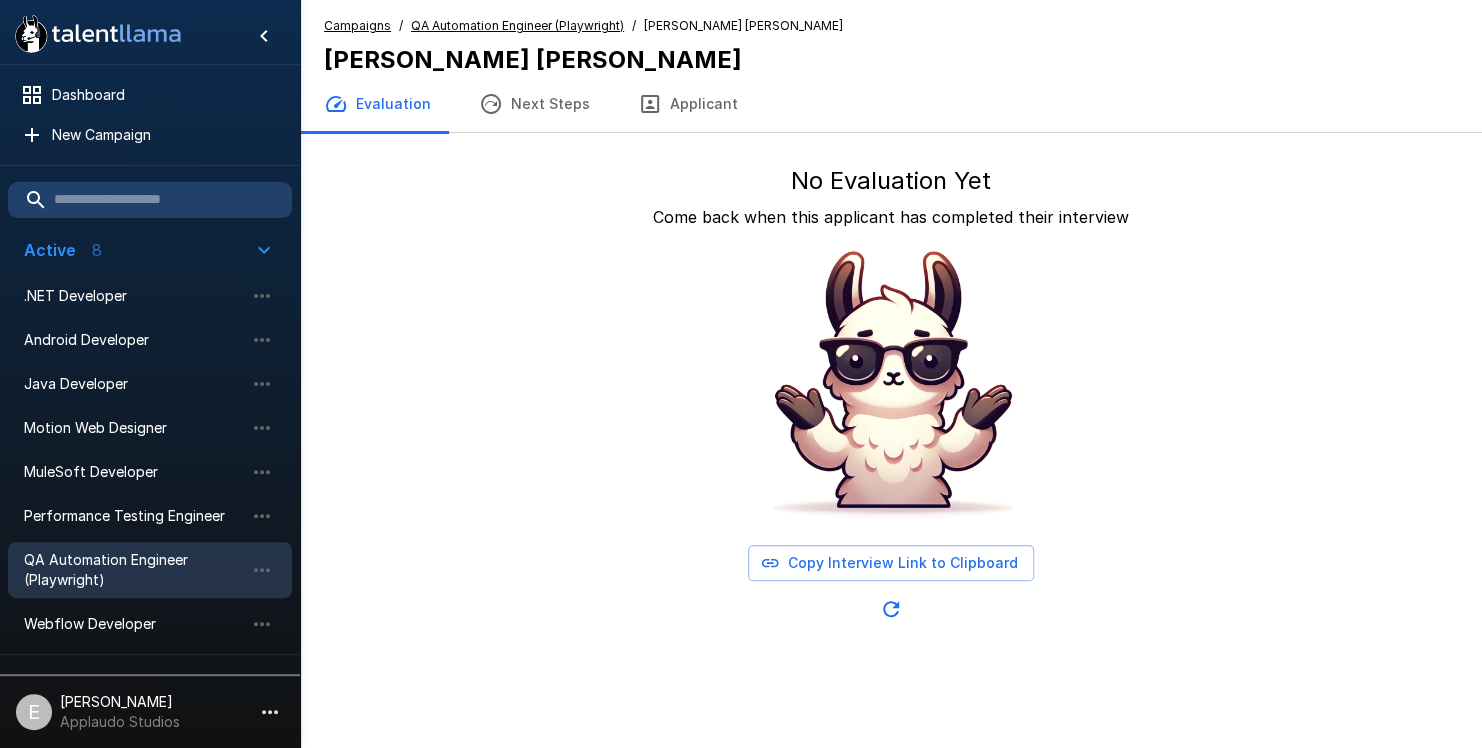click on "Applicant" at bounding box center [688, 104] 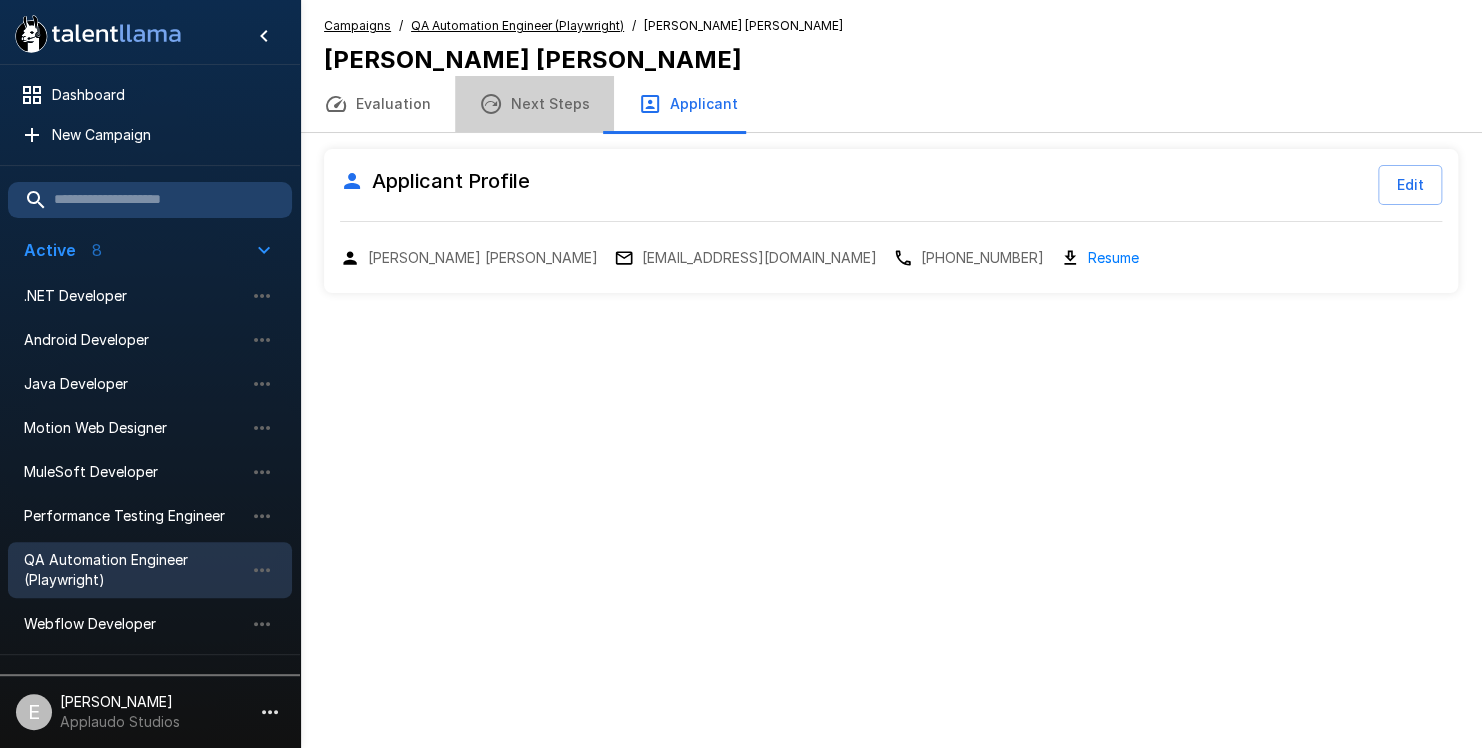 click on "Next Steps" at bounding box center [534, 104] 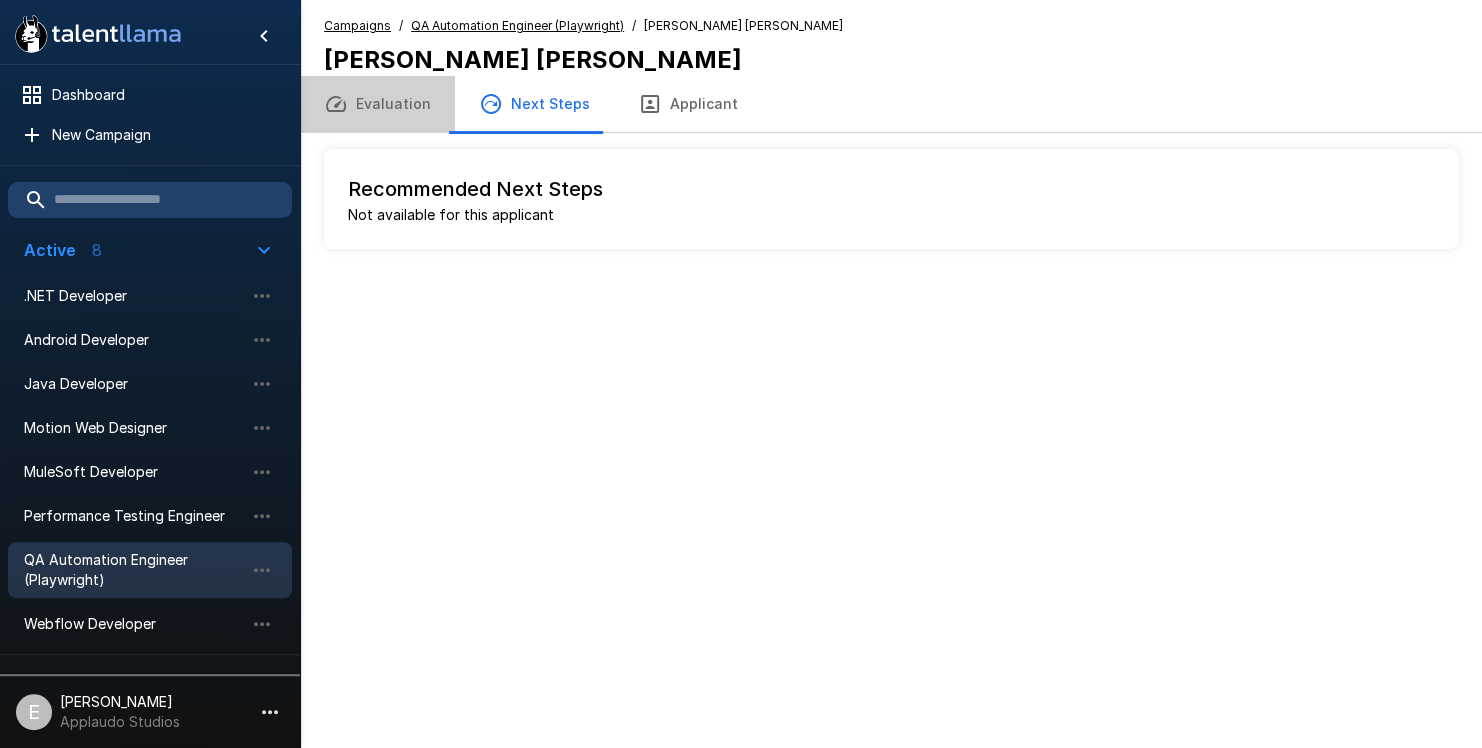 click on "Evaluation" at bounding box center [377, 104] 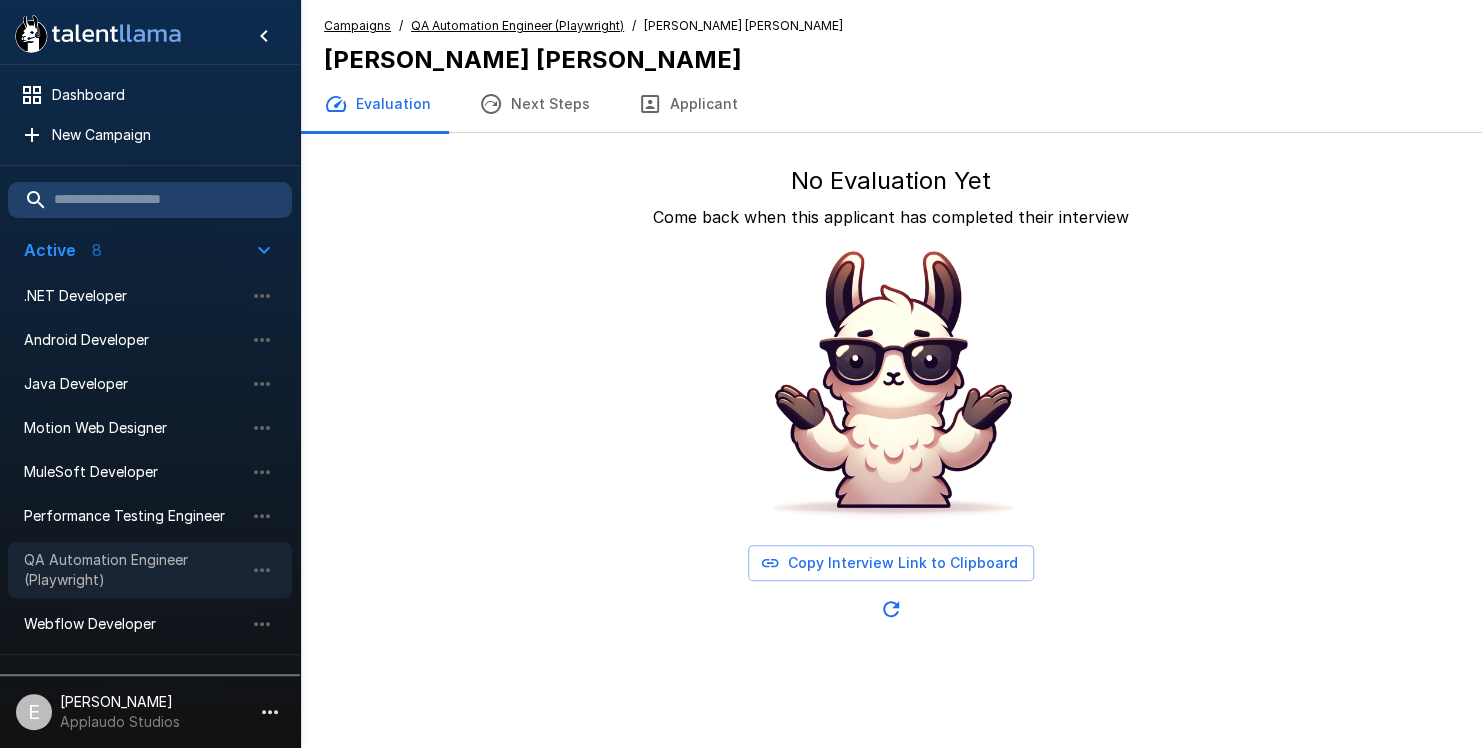 click on "QA Automation Engineer (Playwright)" at bounding box center [150, 570] 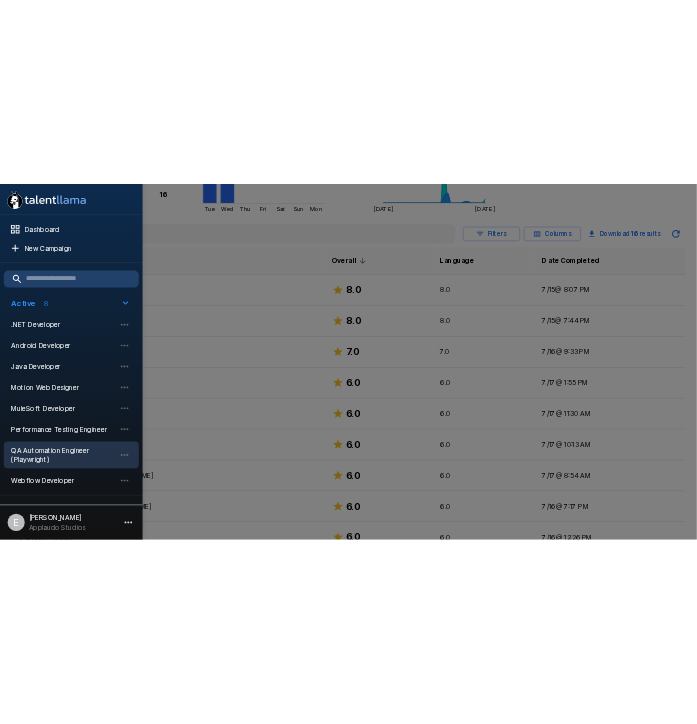 scroll, scrollTop: 448, scrollLeft: 0, axis: vertical 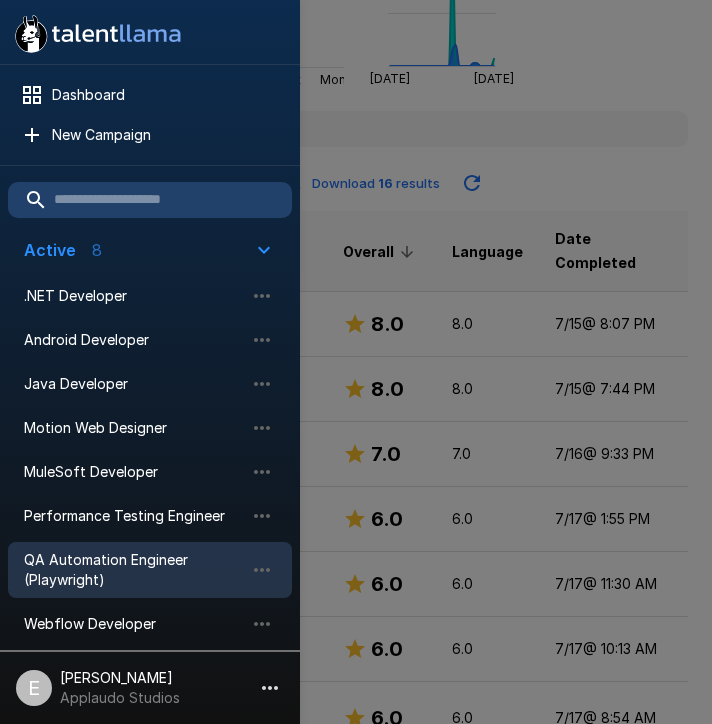 click at bounding box center [356, 362] 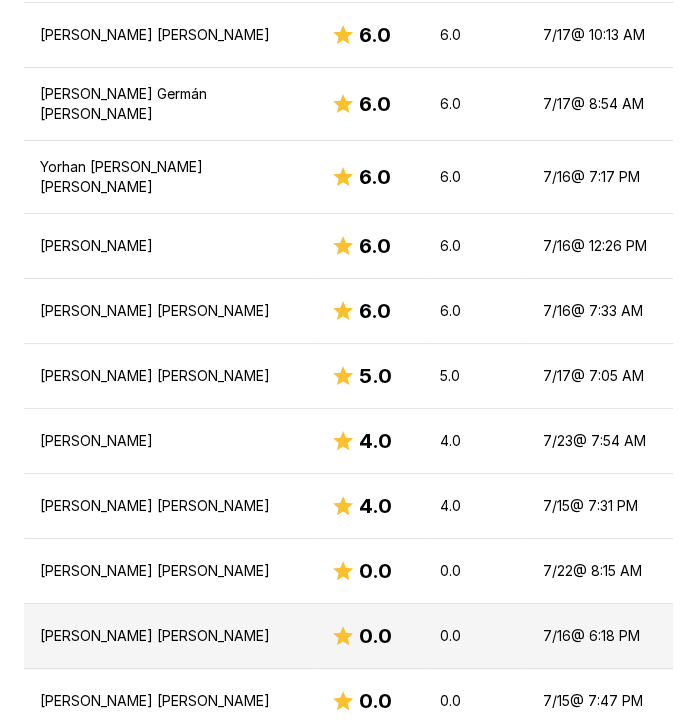 scroll, scrollTop: 1096, scrollLeft: 0, axis: vertical 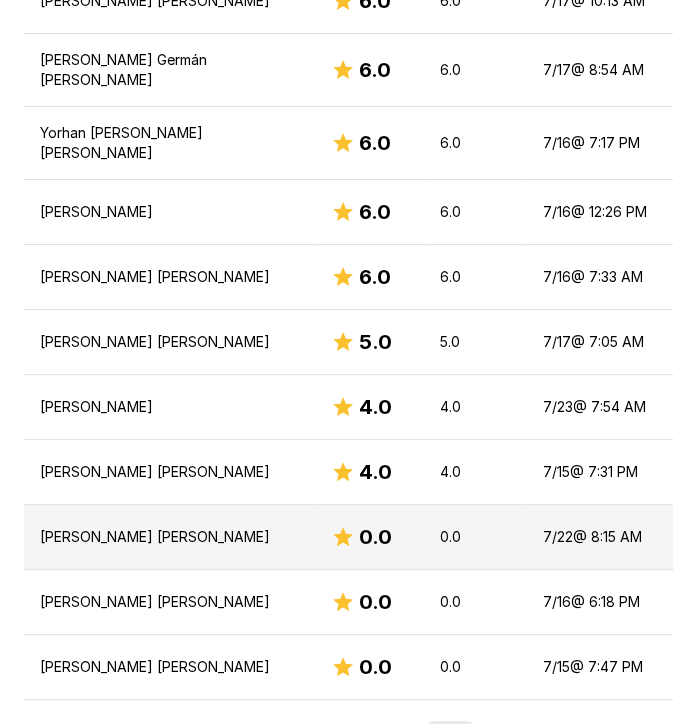 click on "0.0" at bounding box center (369, 537) 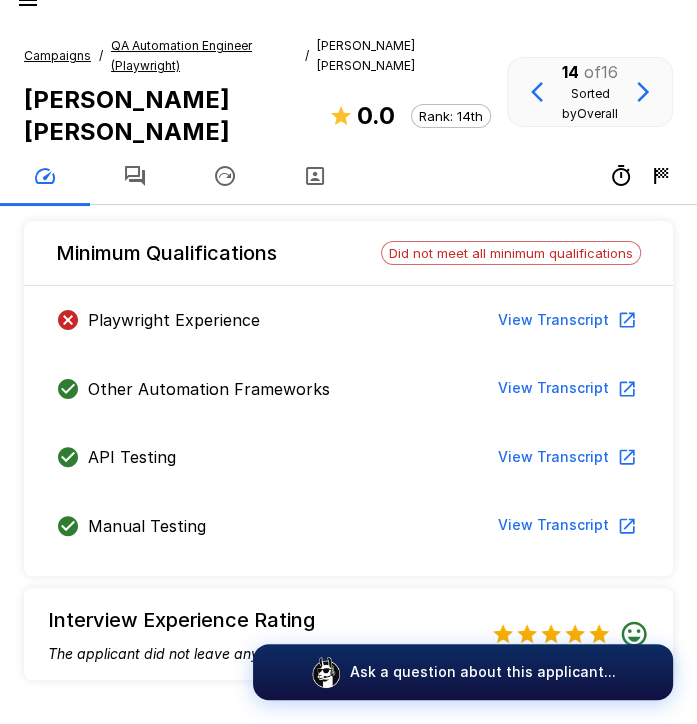 scroll, scrollTop: 0, scrollLeft: 0, axis: both 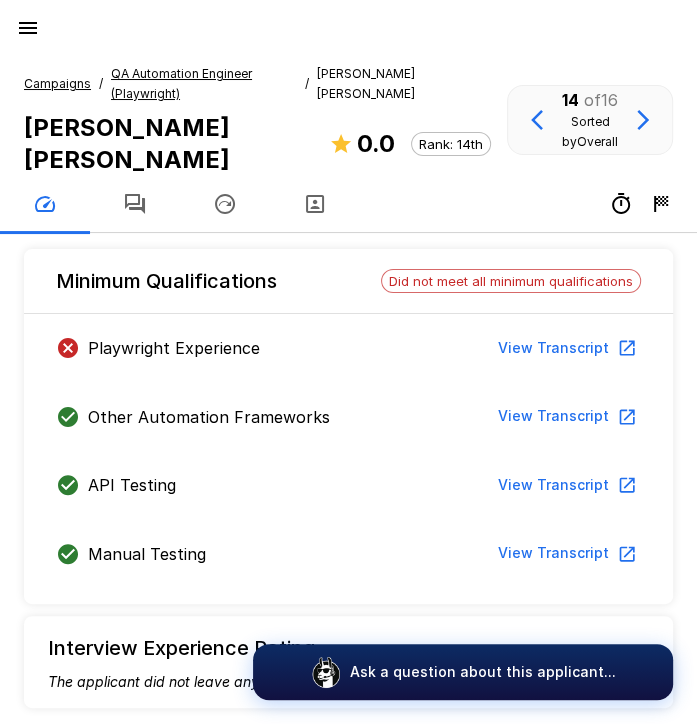 click at bounding box center (315, 204) 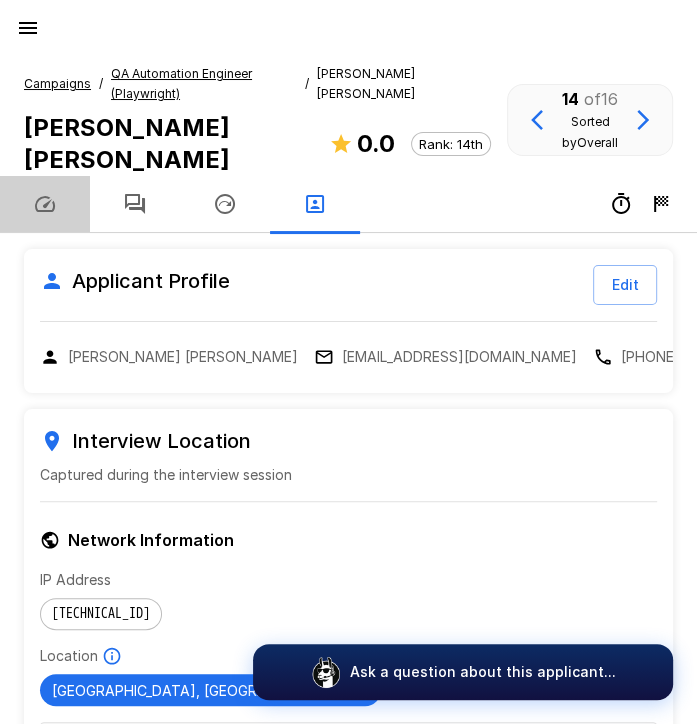 click 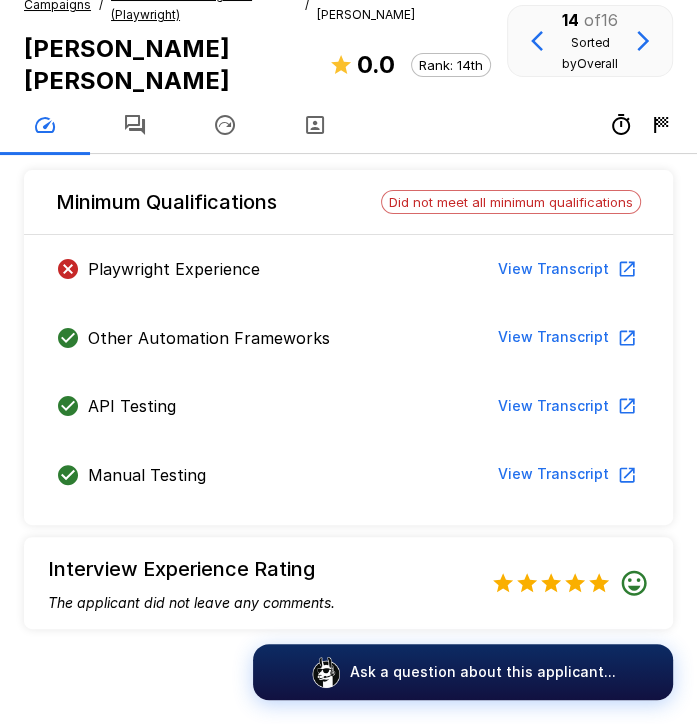 scroll, scrollTop: 0, scrollLeft: 0, axis: both 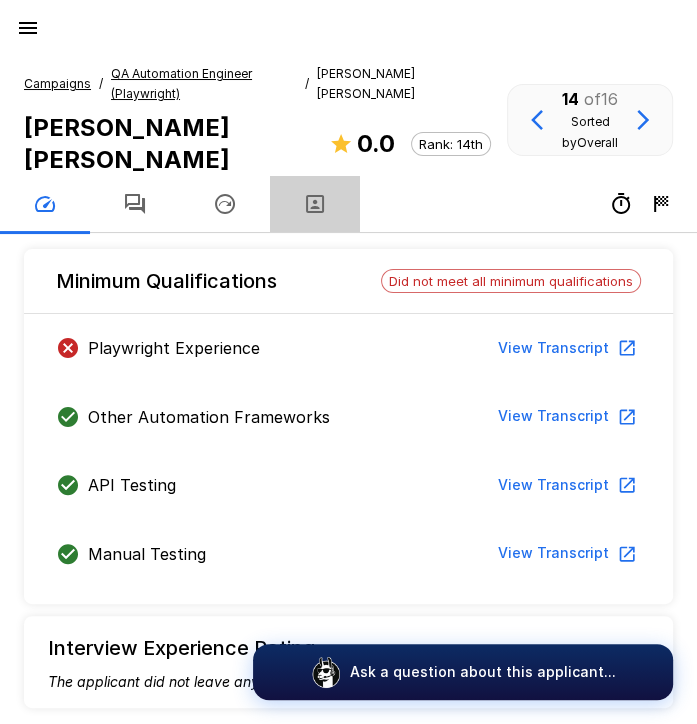 click 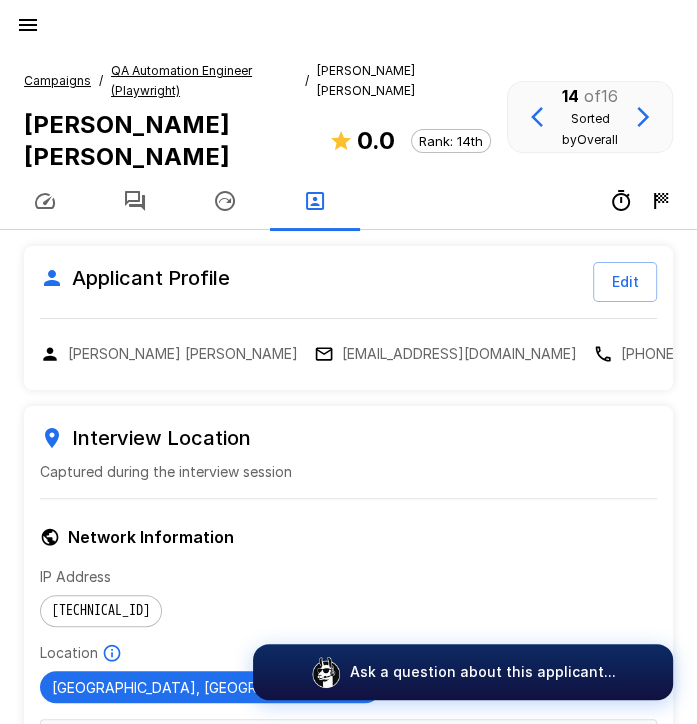 scroll, scrollTop: 0, scrollLeft: 0, axis: both 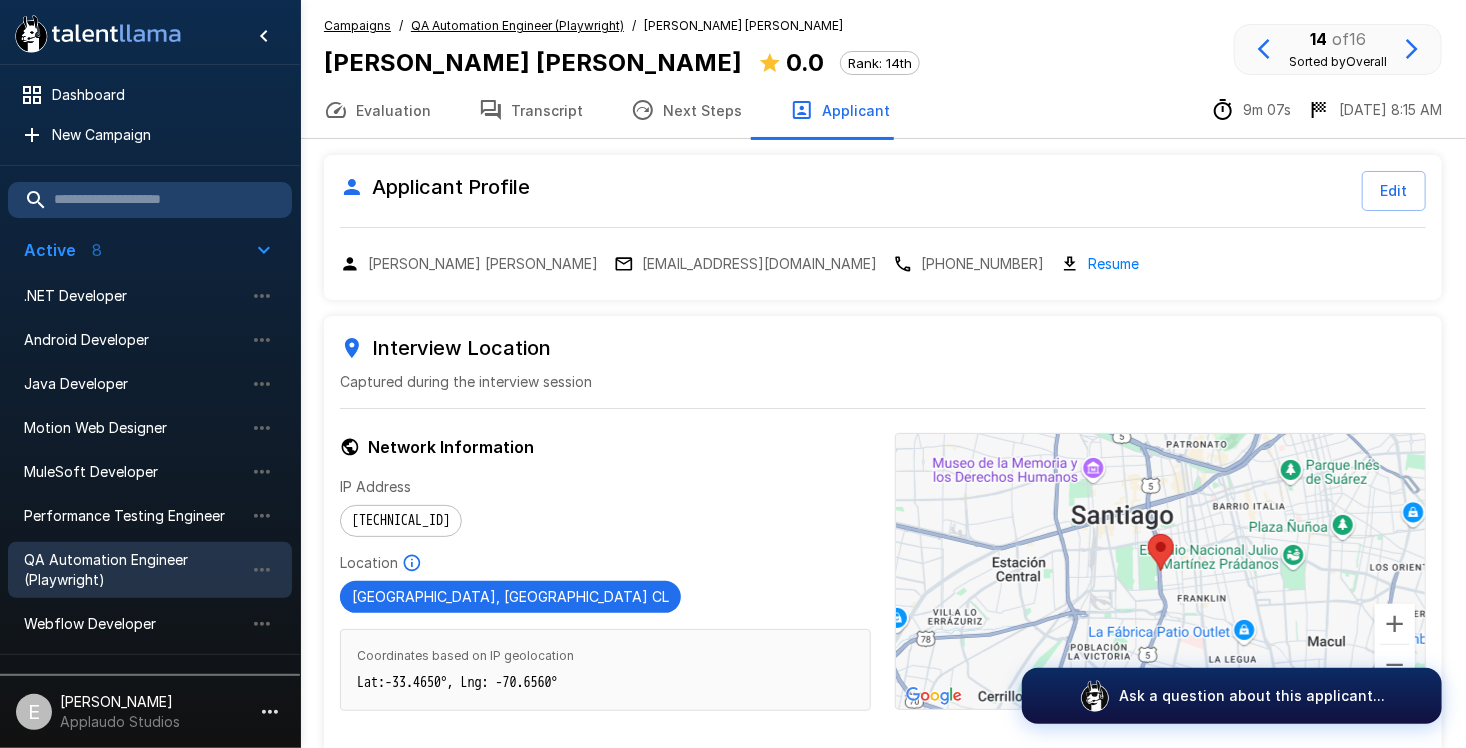 click on "Applicant Profile Edit [PERSON_NAME] [PERSON_NAME] [EMAIL_ADDRESS][DOMAIN_NAME] [PHONE_NUMBER] Resume" at bounding box center (883, 227) 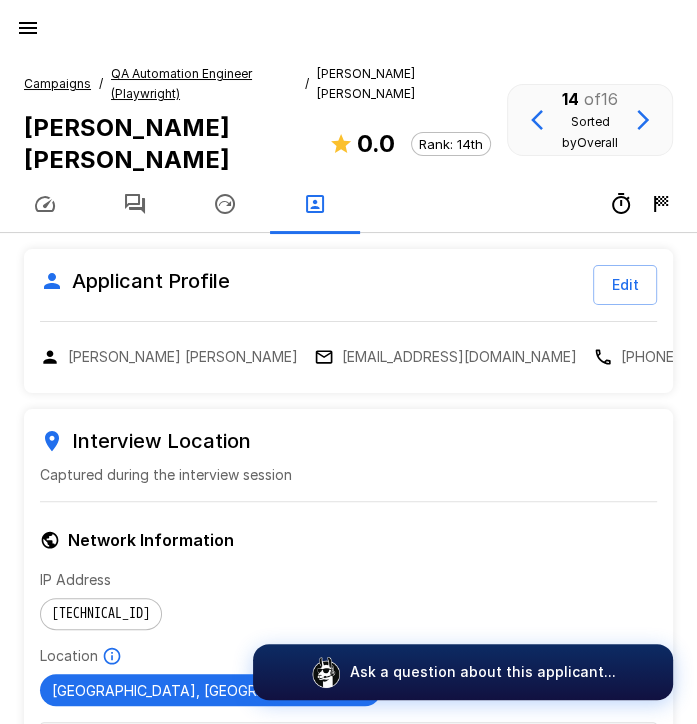 click on "QA Automation Engineer (Playwright)" at bounding box center [204, 84] 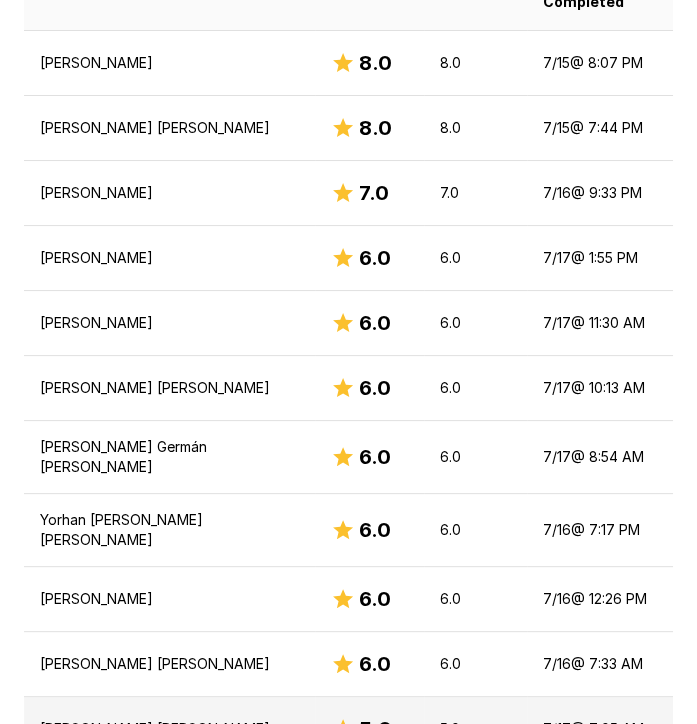 scroll, scrollTop: 596, scrollLeft: 0, axis: vertical 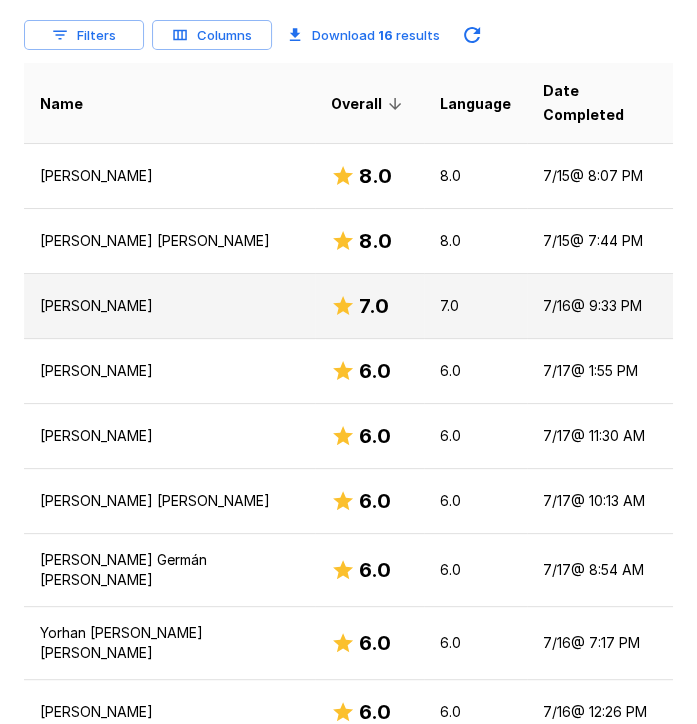 click on "[PERSON_NAME]" at bounding box center [169, 306] 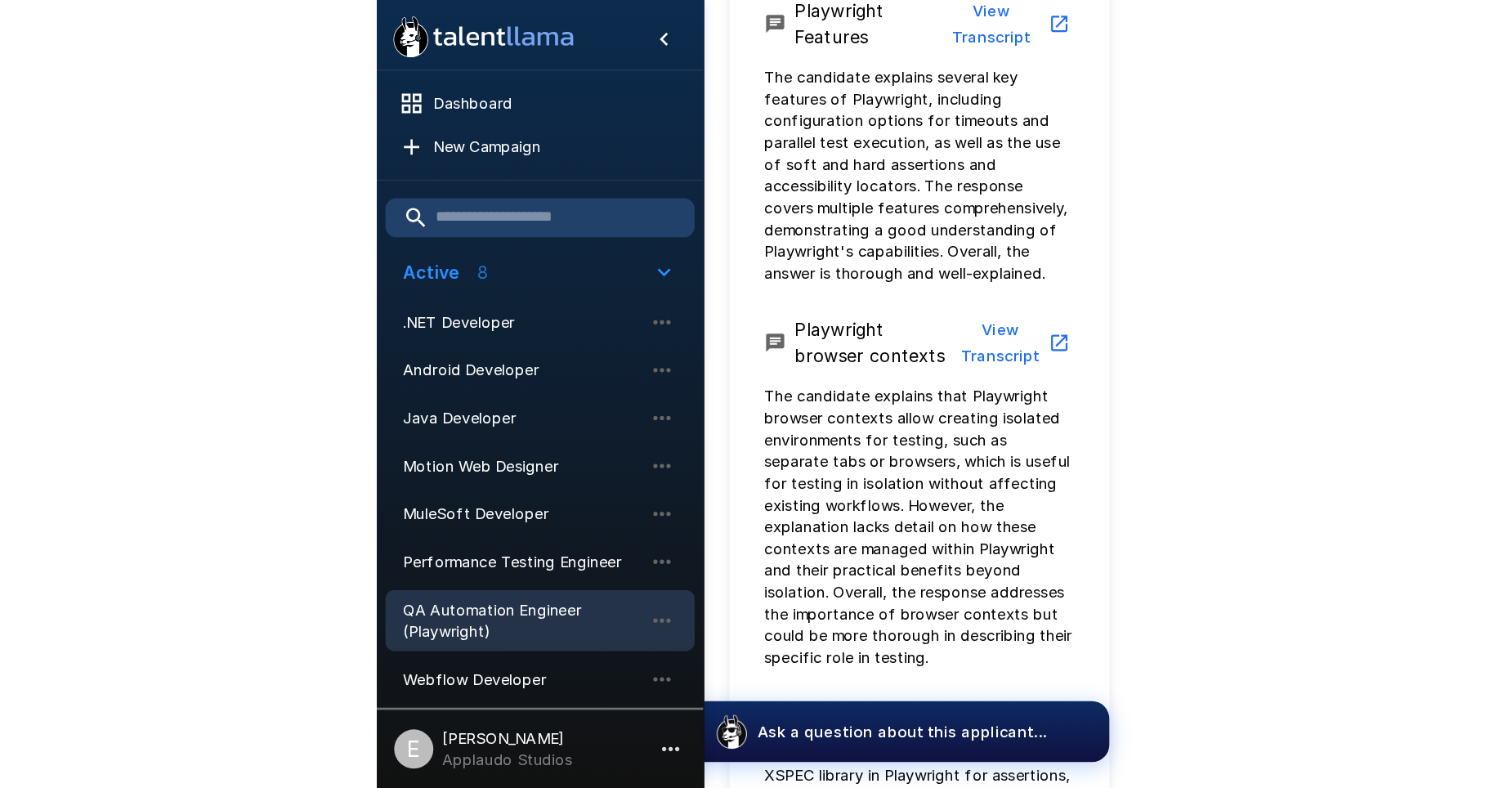 scroll, scrollTop: 1278, scrollLeft: 0, axis: vertical 